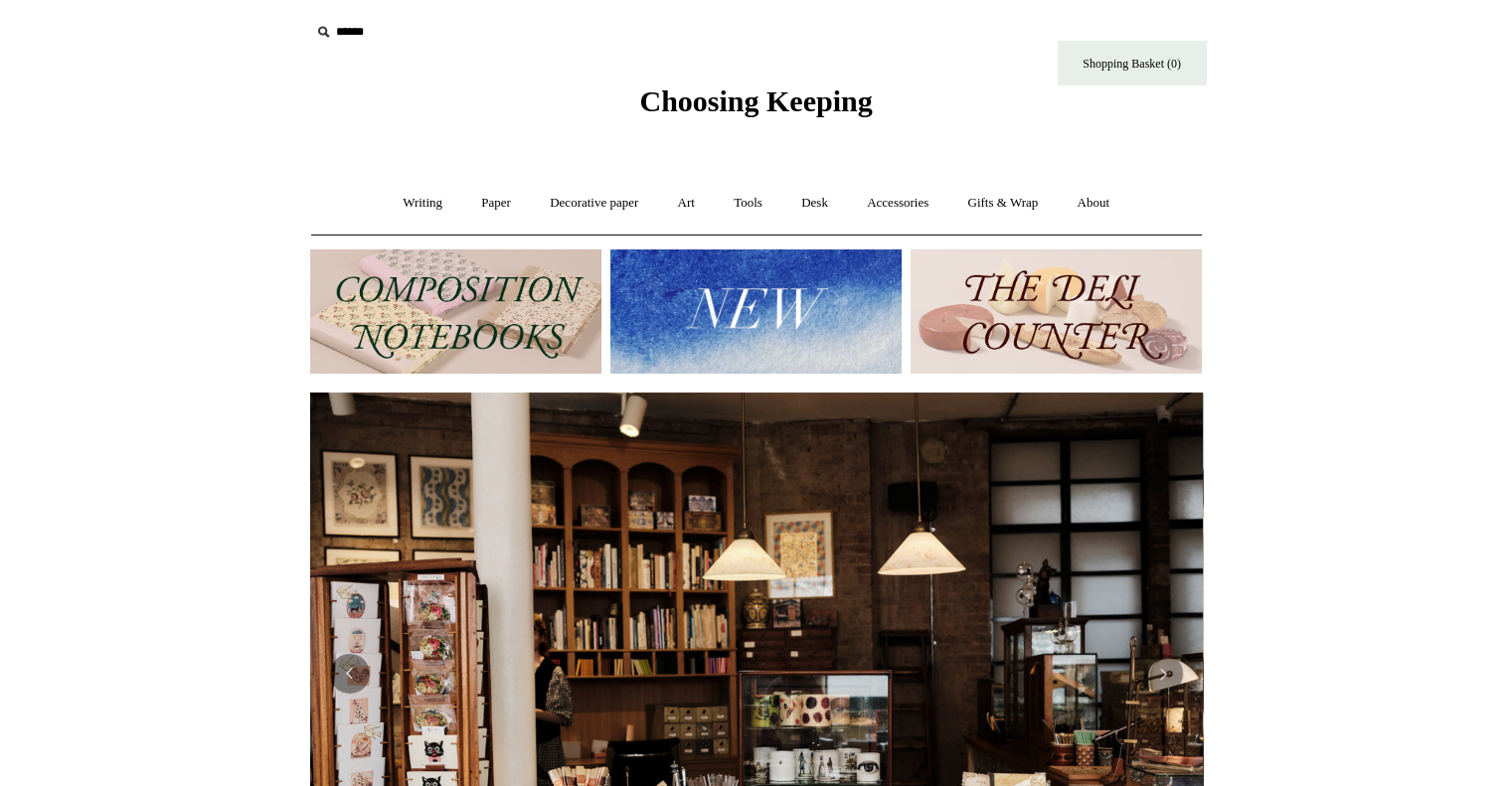 scroll, scrollTop: 0, scrollLeft: 0, axis: both 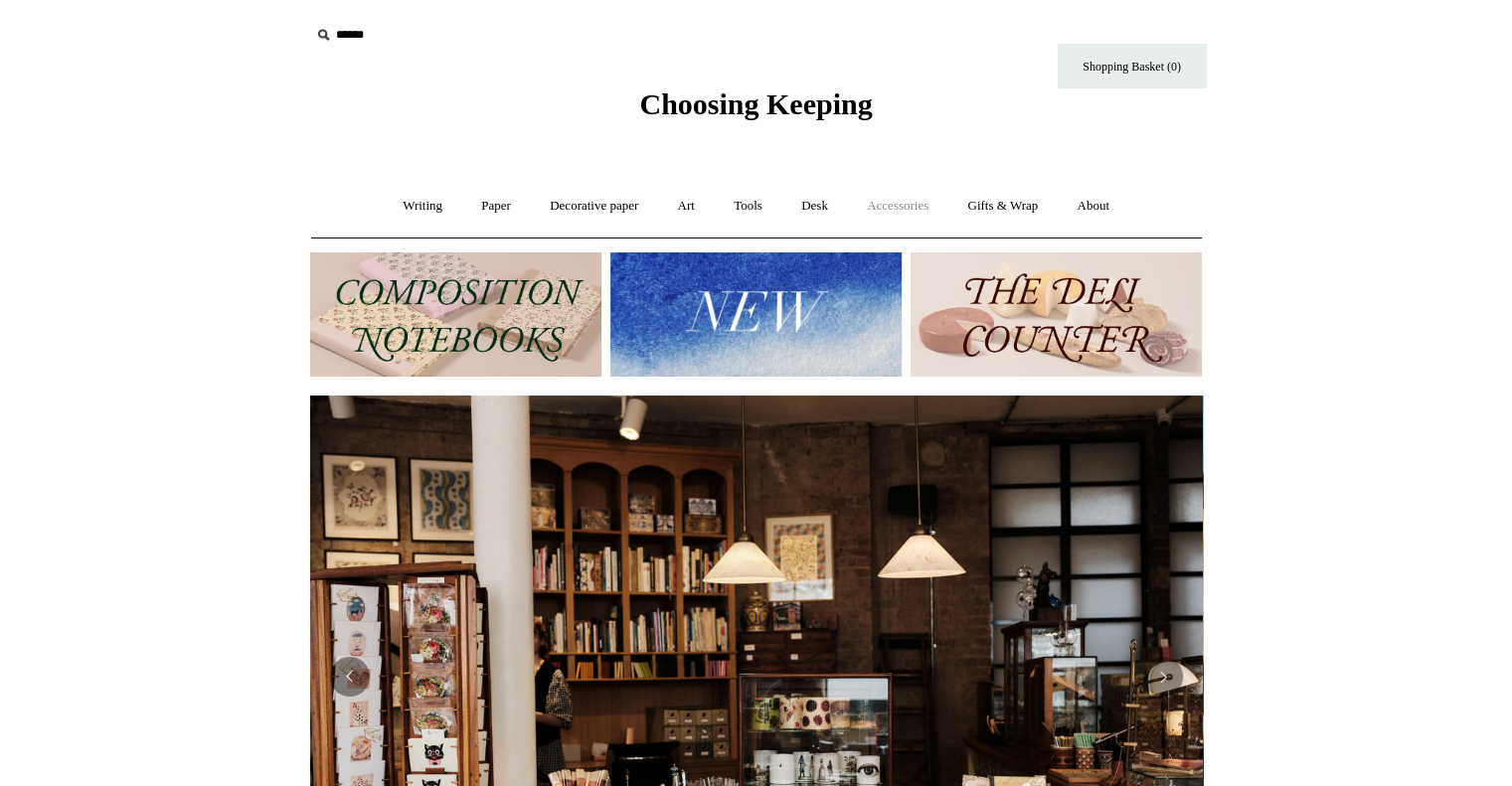 click on "Accessories +" at bounding box center [898, 206] 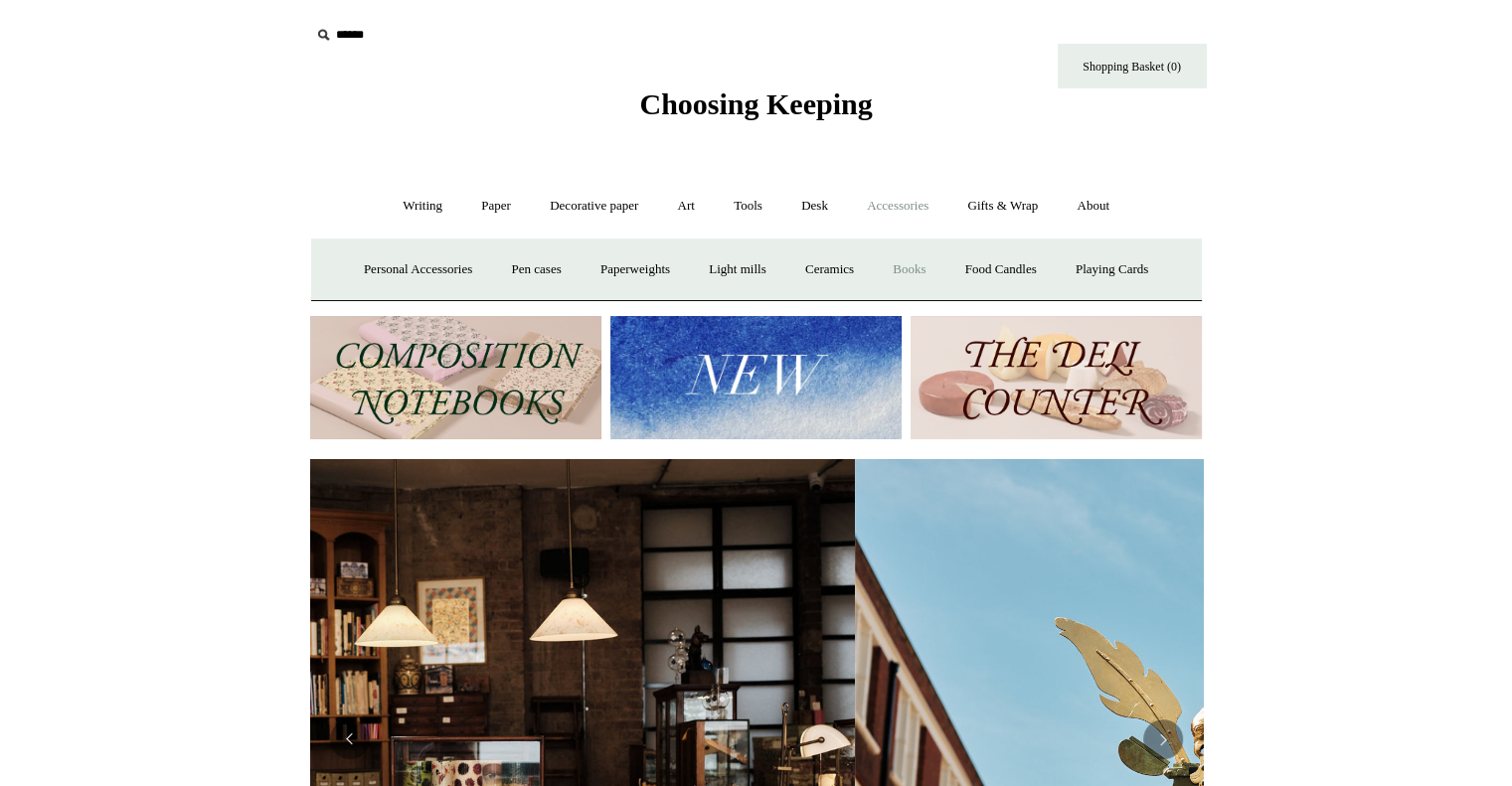 click on "Books" at bounding box center (909, 269) 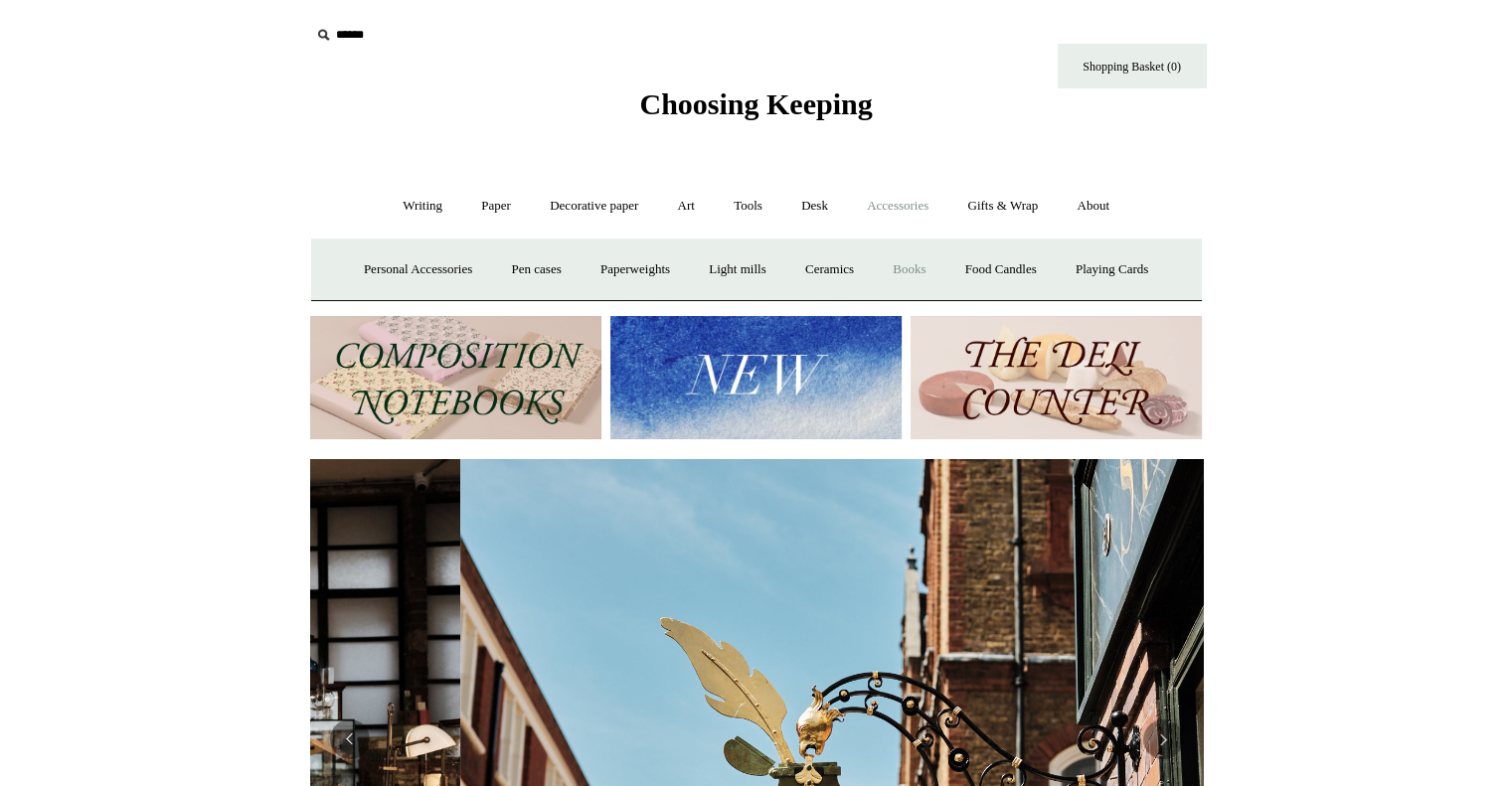 scroll, scrollTop: 0, scrollLeft: 891, axis: horizontal 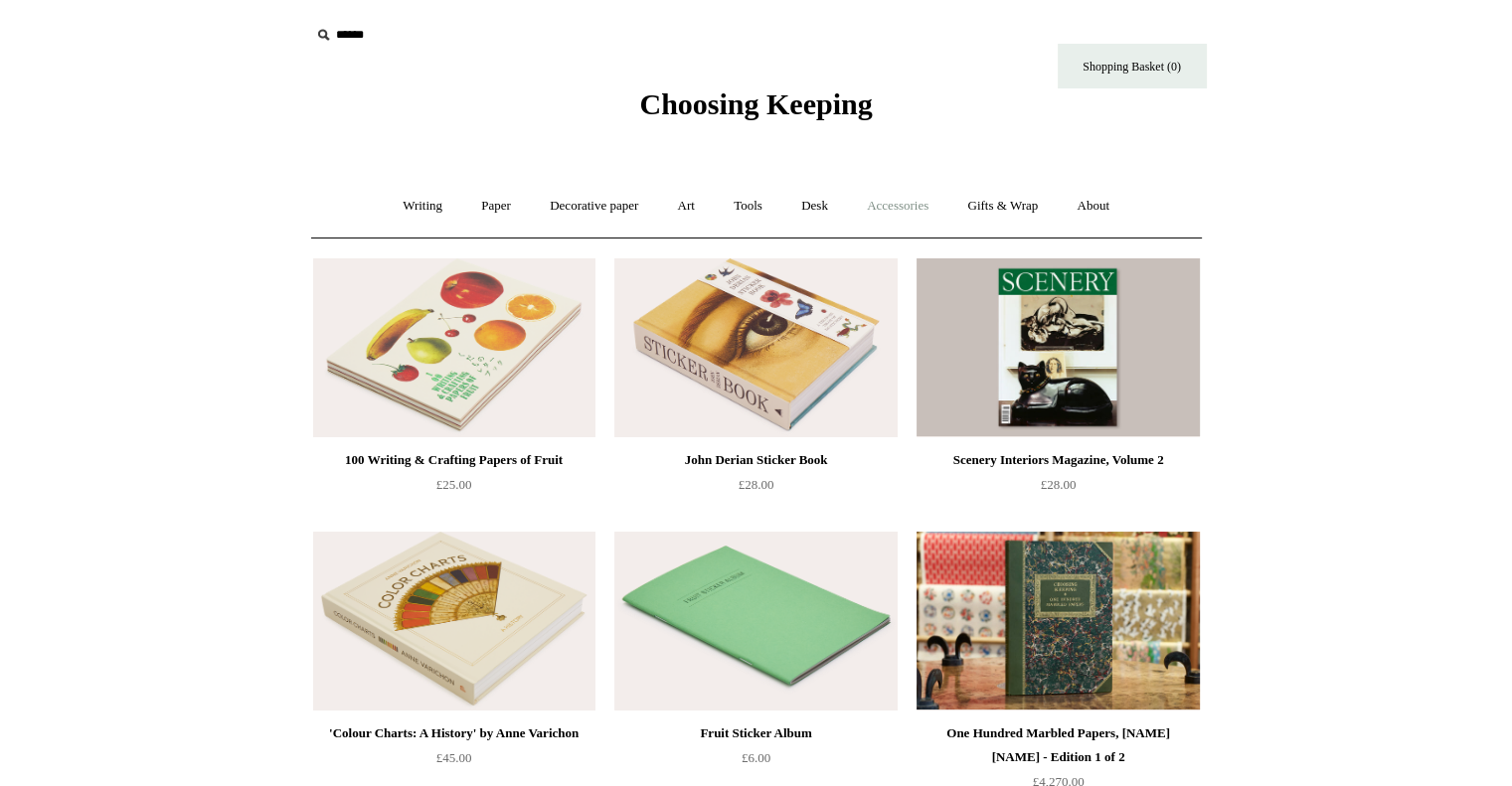 click on "Accessories +" at bounding box center [898, 206] 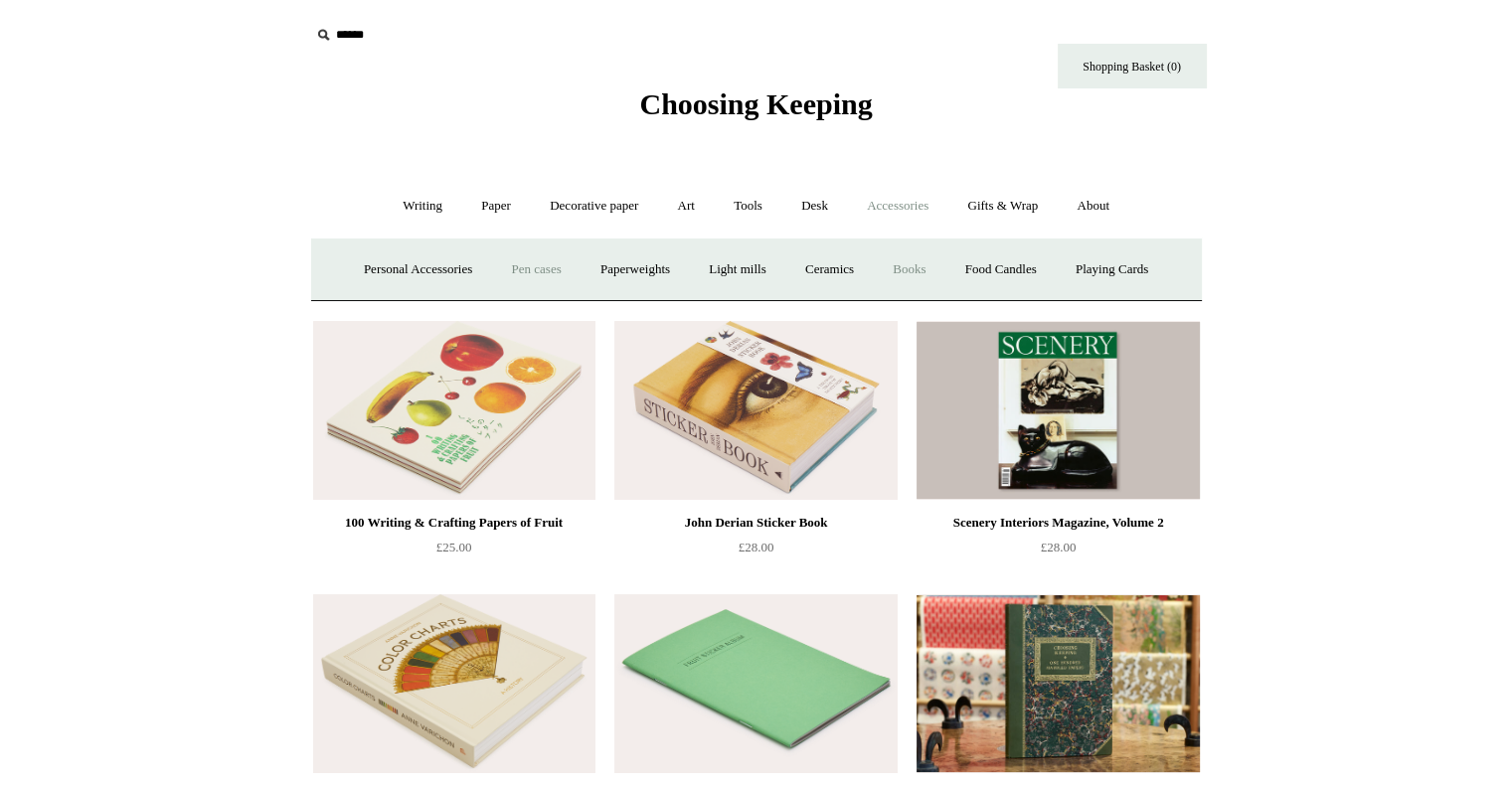 click on "Pen cases" at bounding box center (536, 269) 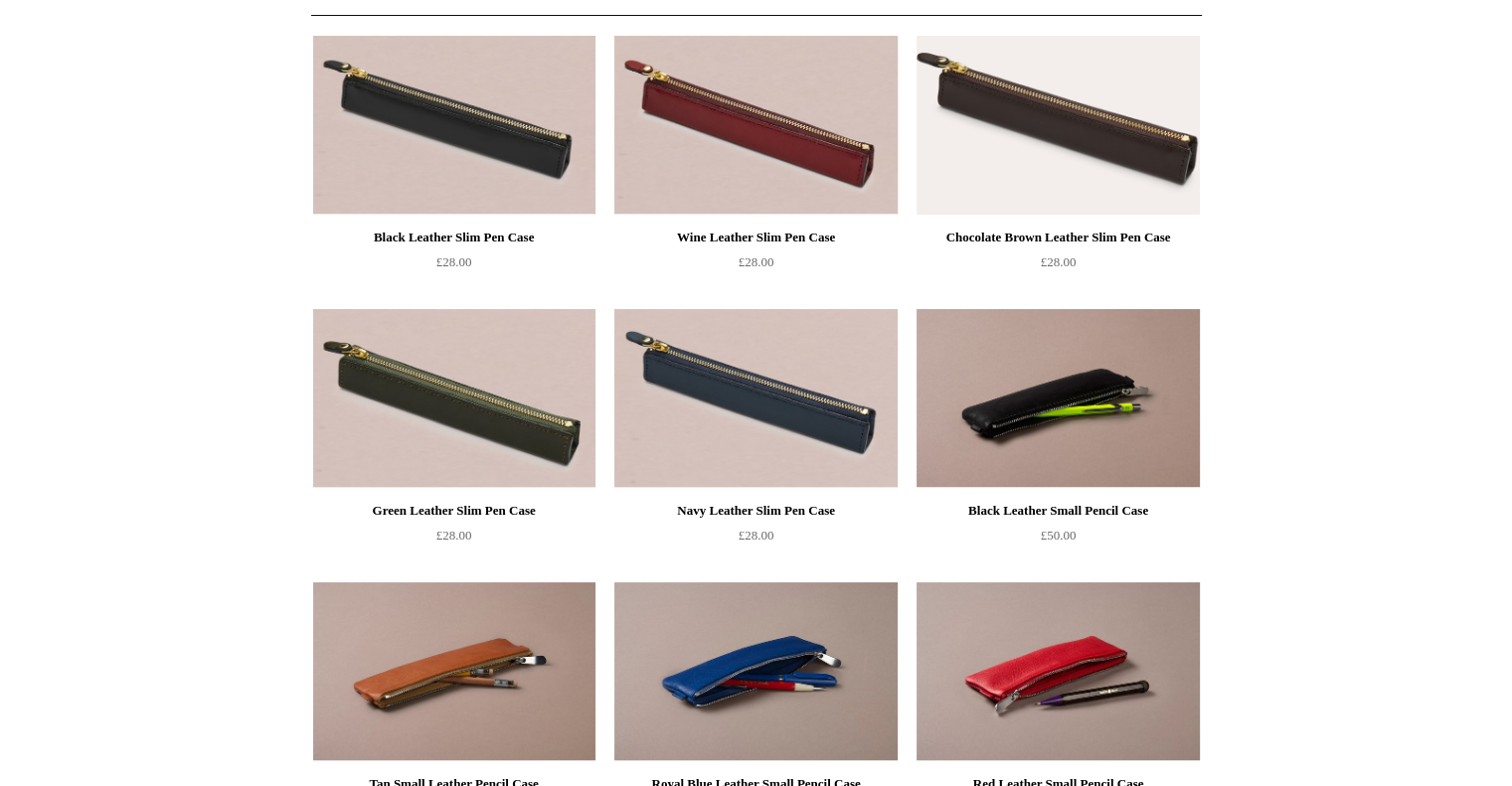 scroll, scrollTop: 0, scrollLeft: 0, axis: both 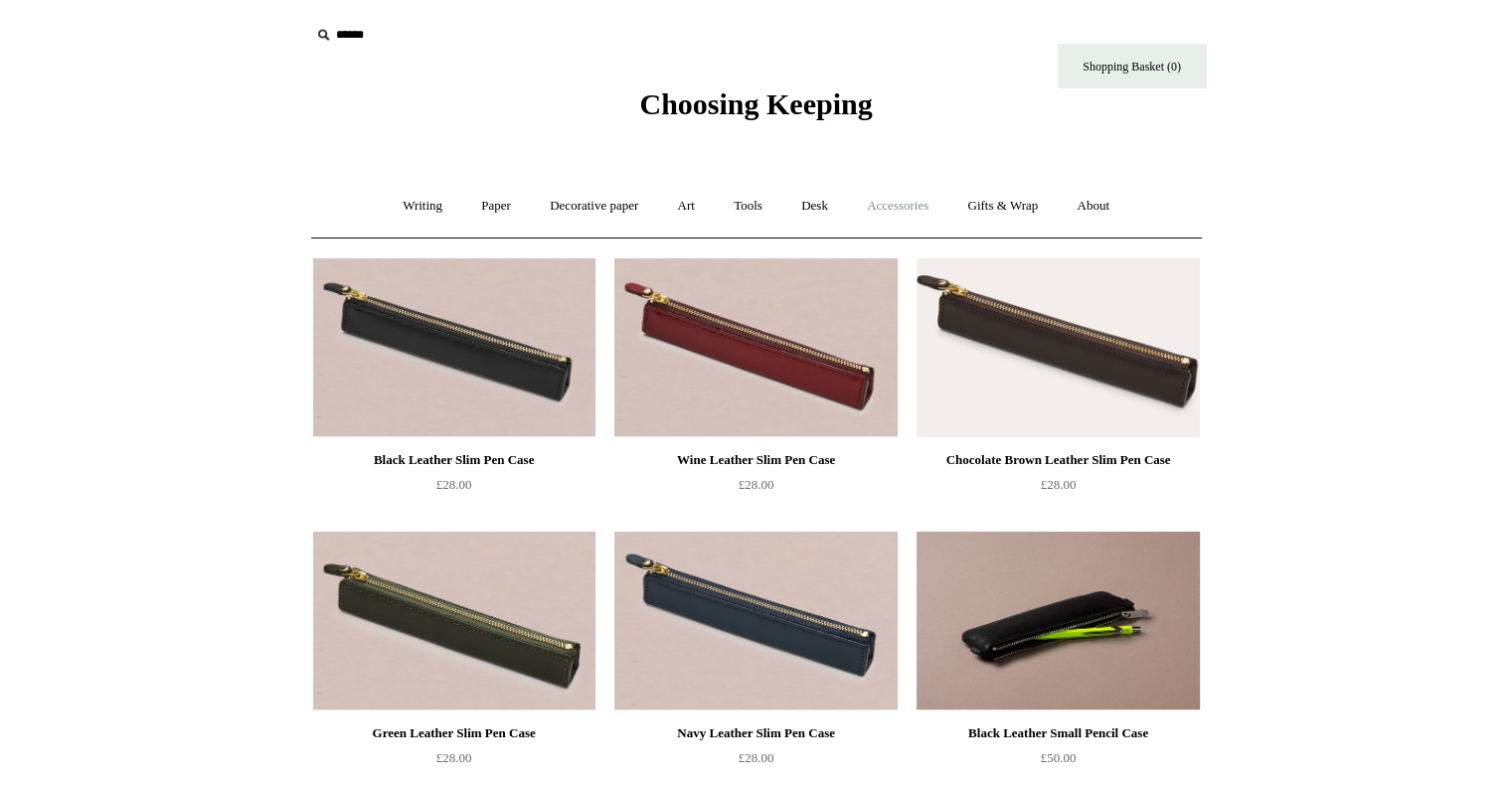 click on "Accessories +" at bounding box center [898, 206] 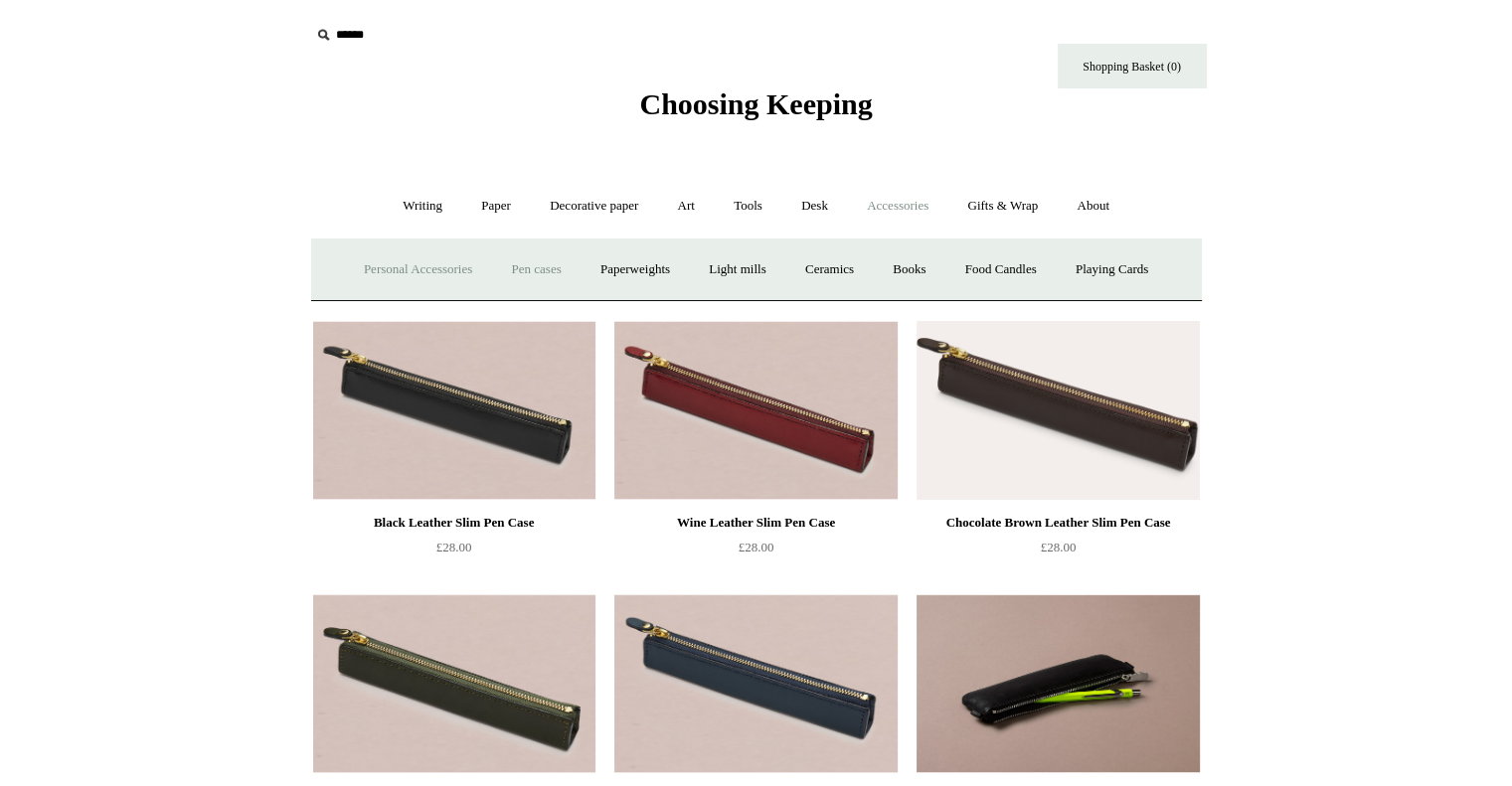 click on "Personal Accessories +" at bounding box center [418, 269] 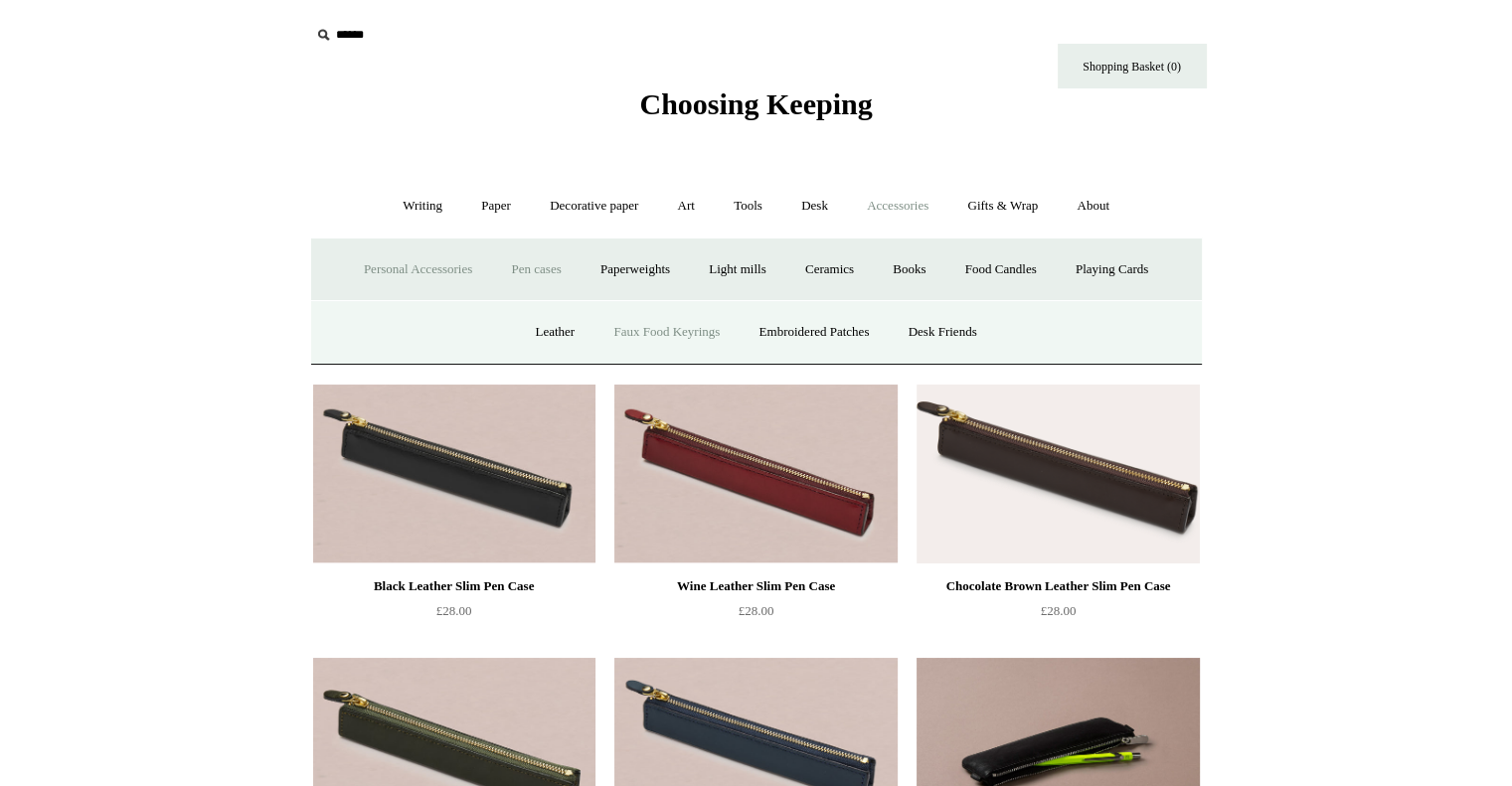 click on "Faux Food Keyrings" at bounding box center (666, 332) 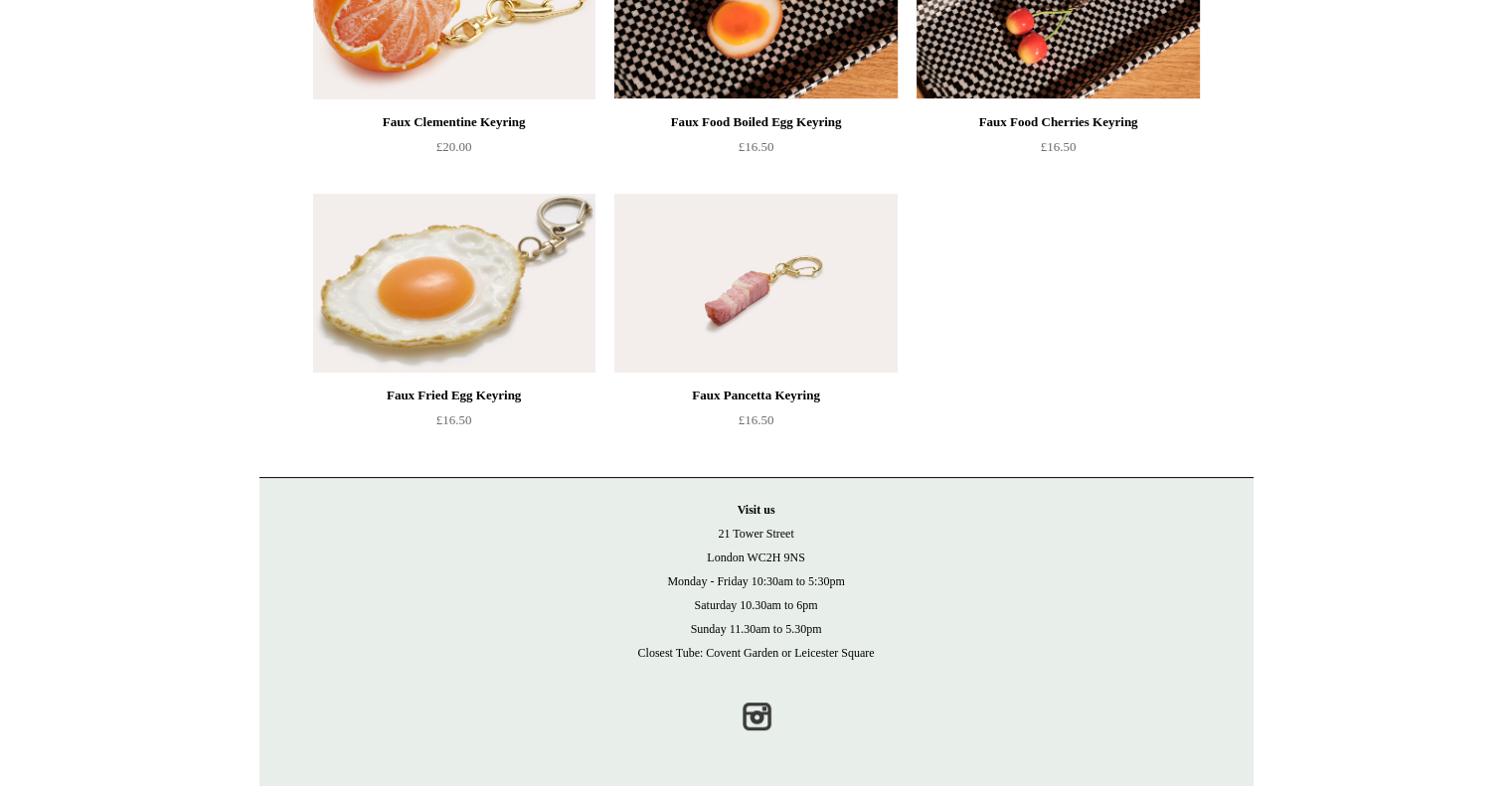 scroll, scrollTop: 0, scrollLeft: 0, axis: both 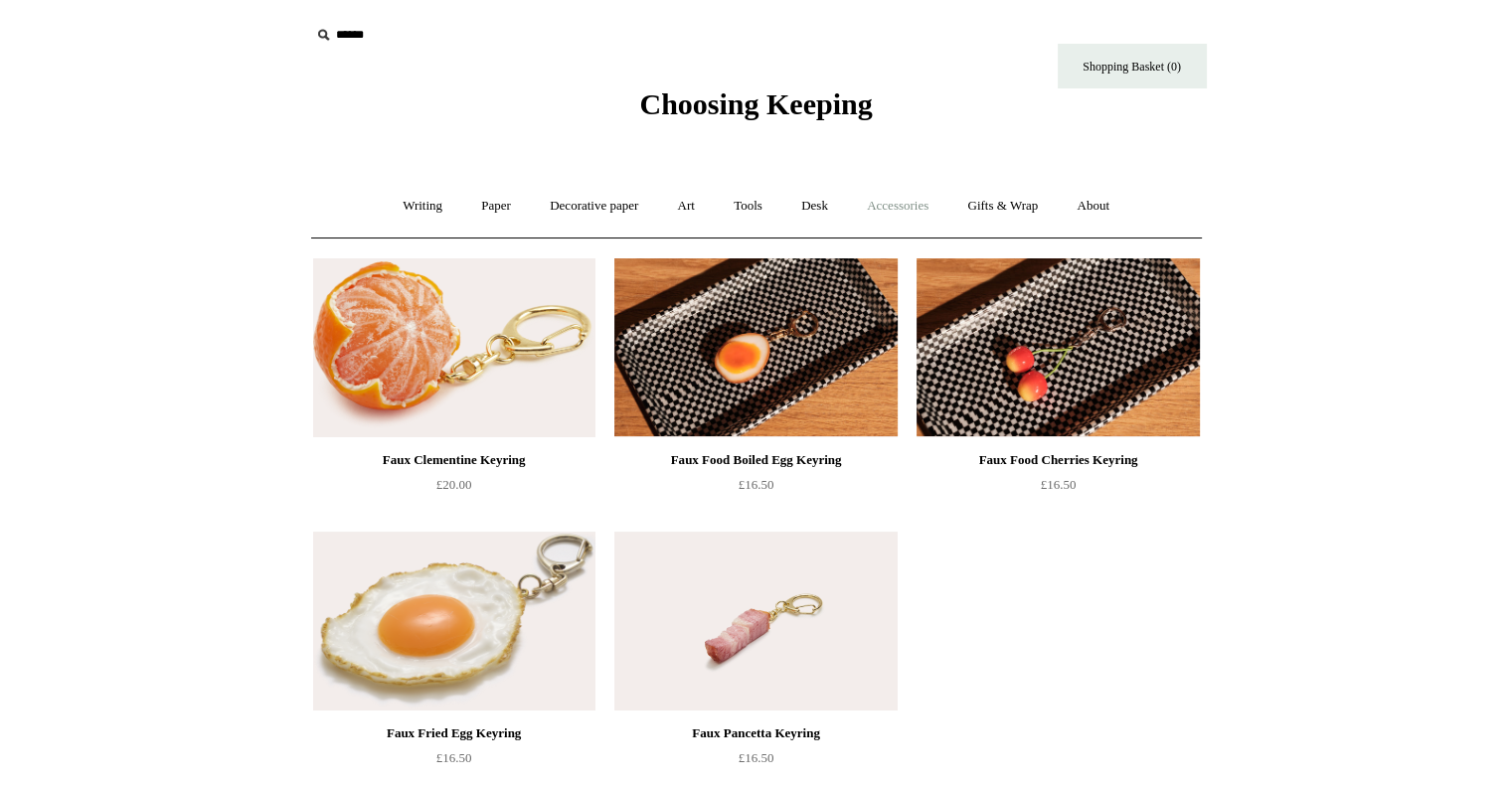 click on "Accessories +" at bounding box center [898, 206] 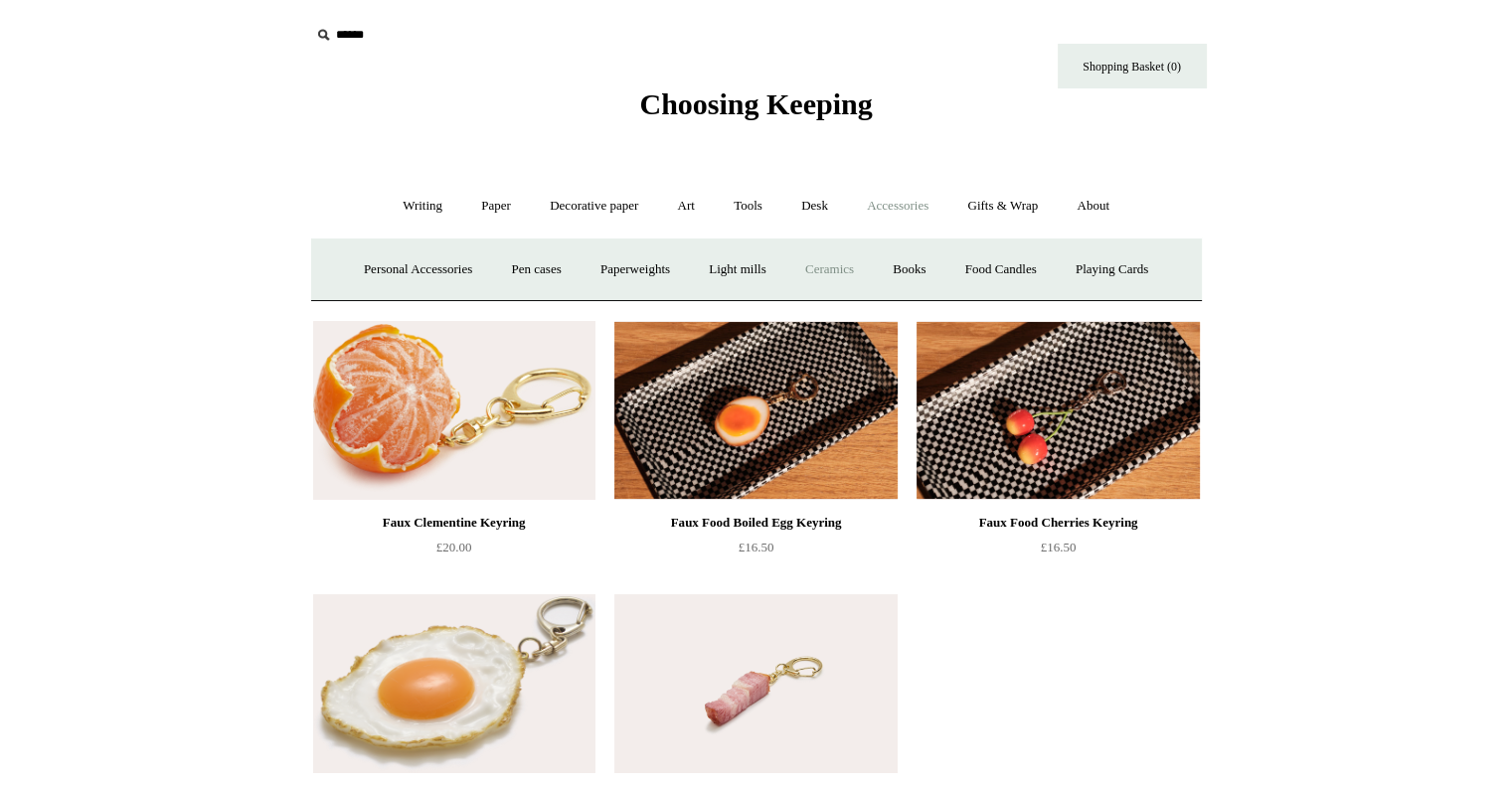 click on "Ceramics  +" at bounding box center (829, 269) 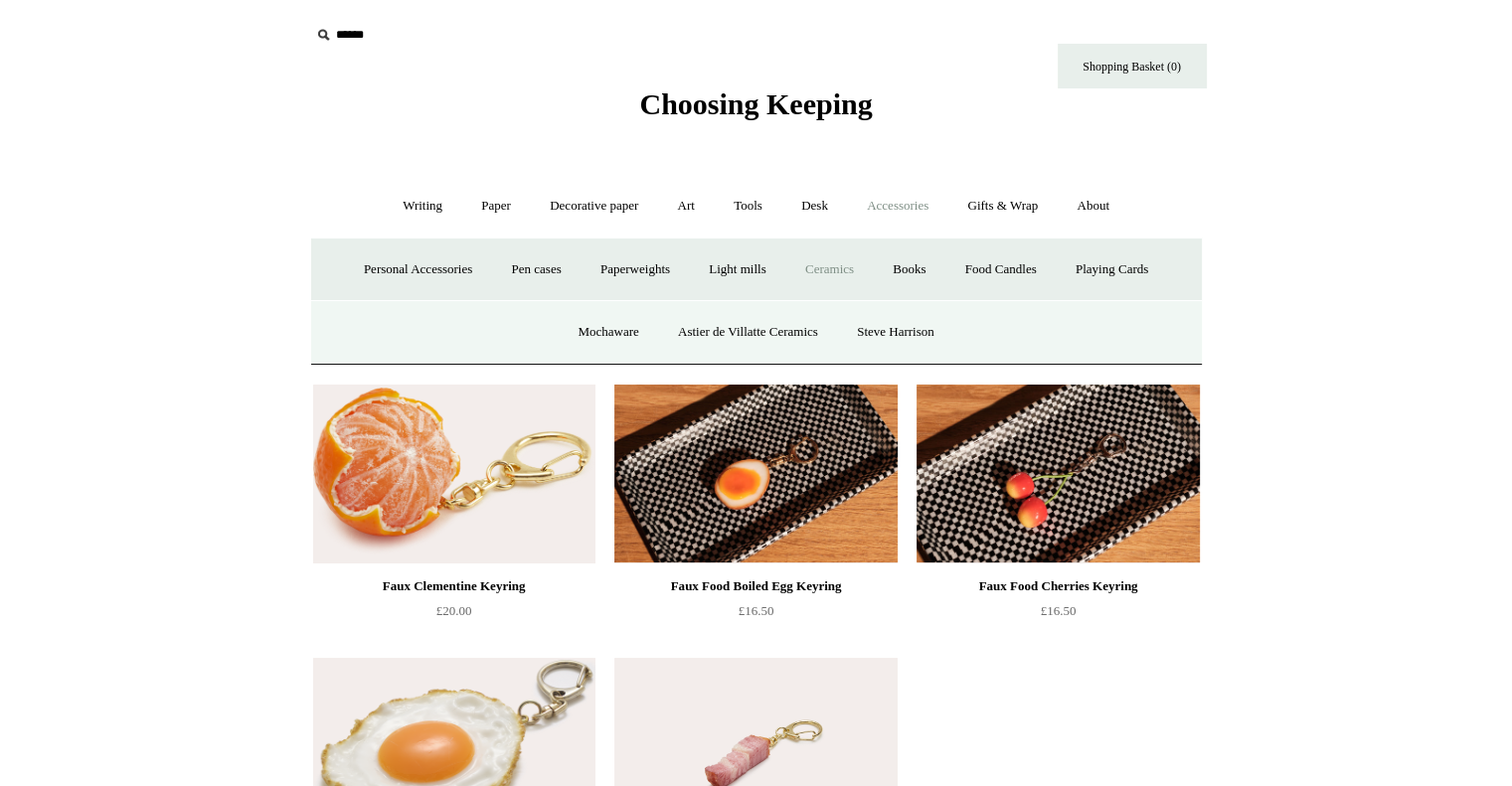click on "Ceramics  -" at bounding box center (829, 269) 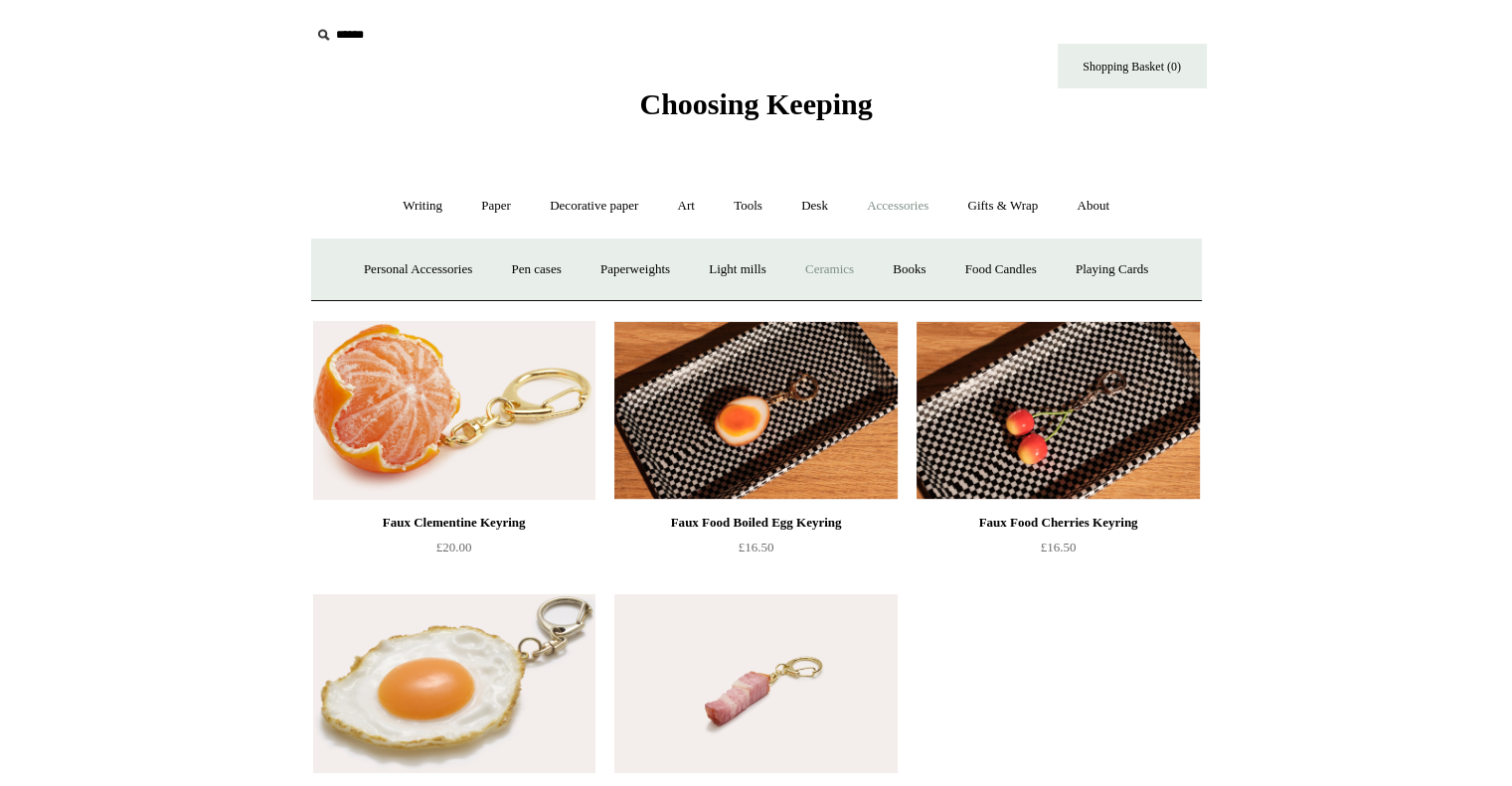 click on "Ceramics  +" at bounding box center [829, 269] 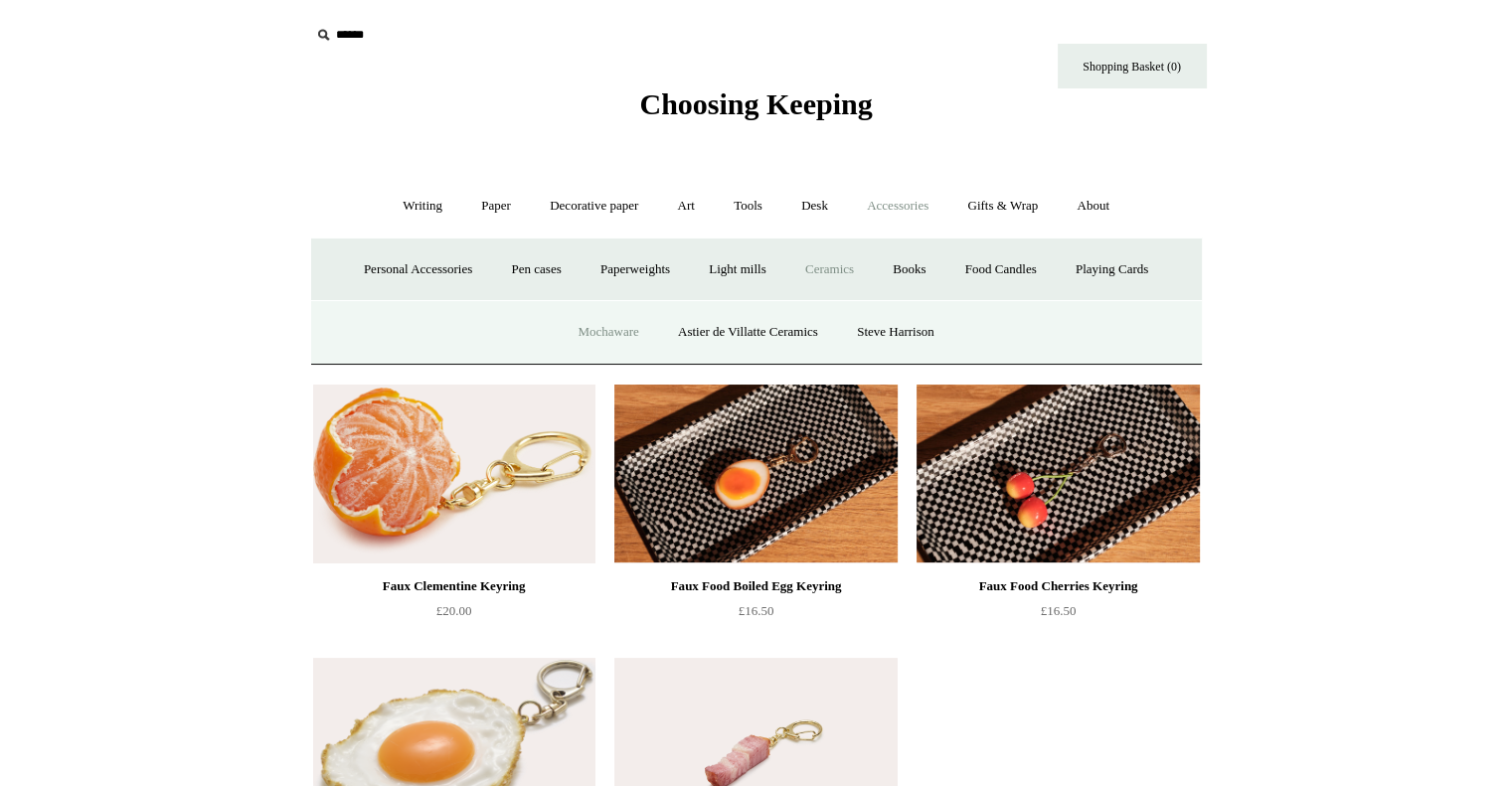 click on "Mochaware" at bounding box center (607, 332) 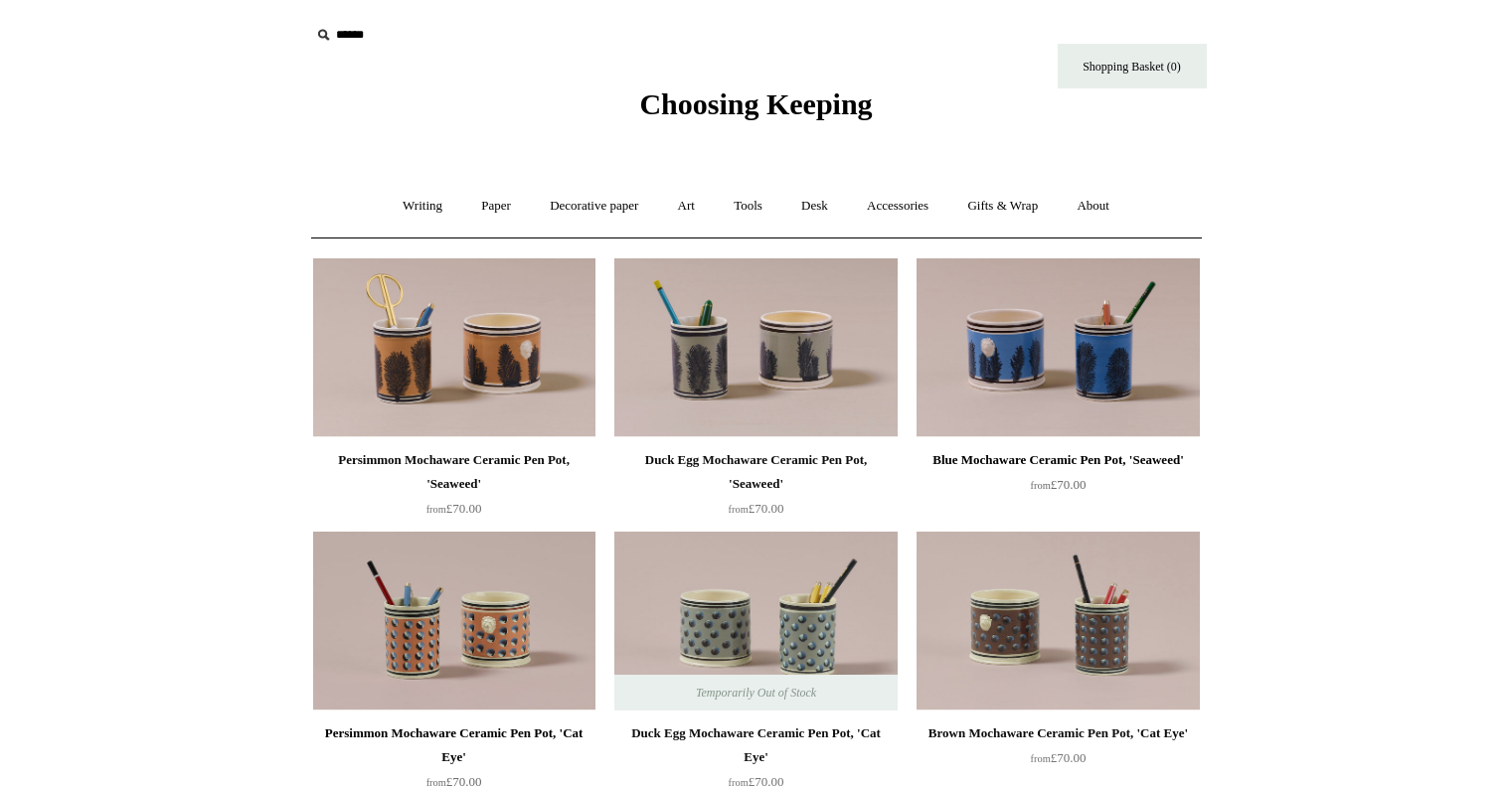scroll, scrollTop: 0, scrollLeft: 0, axis: both 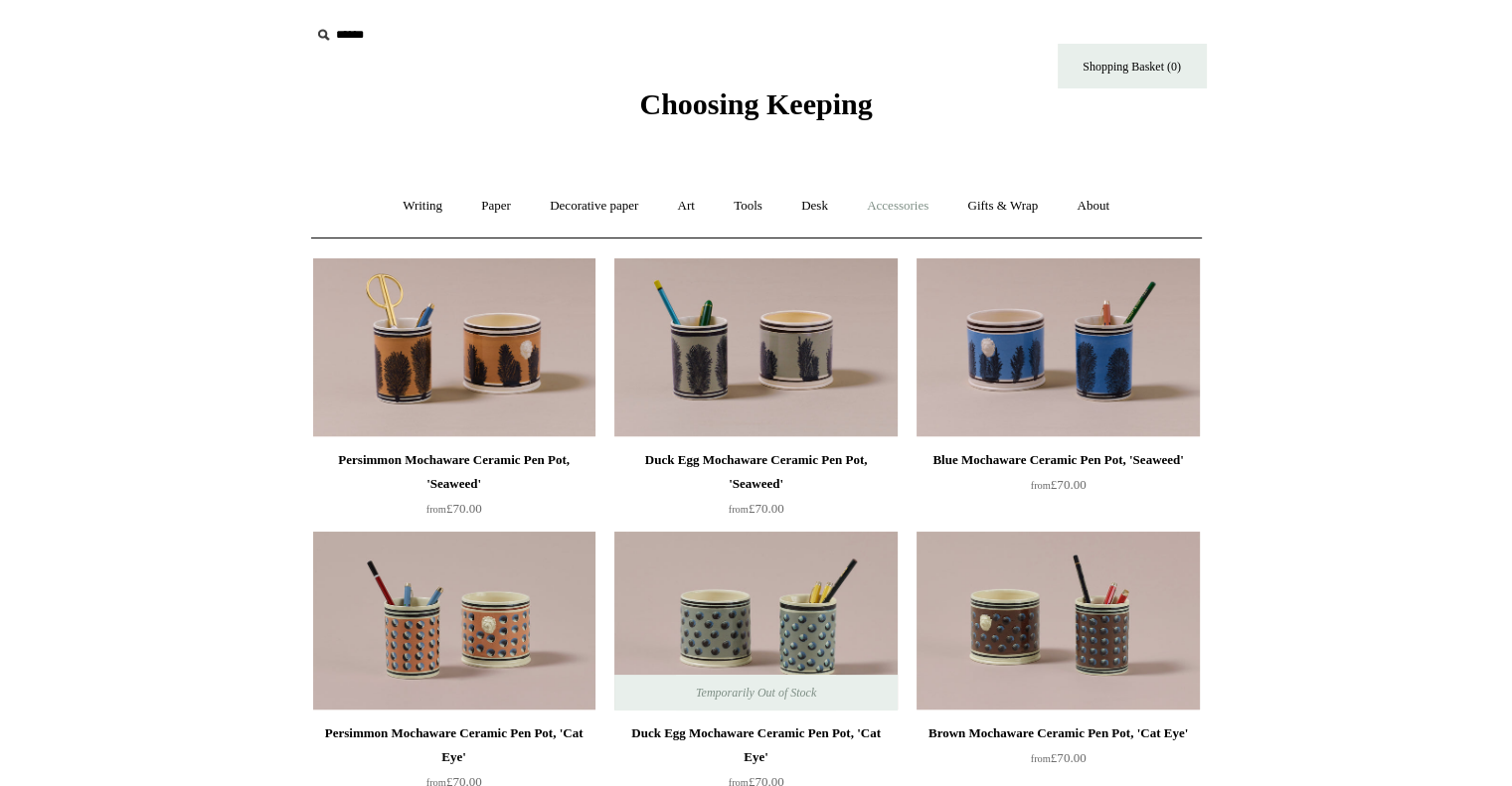 click on "Accessories +" at bounding box center (898, 206) 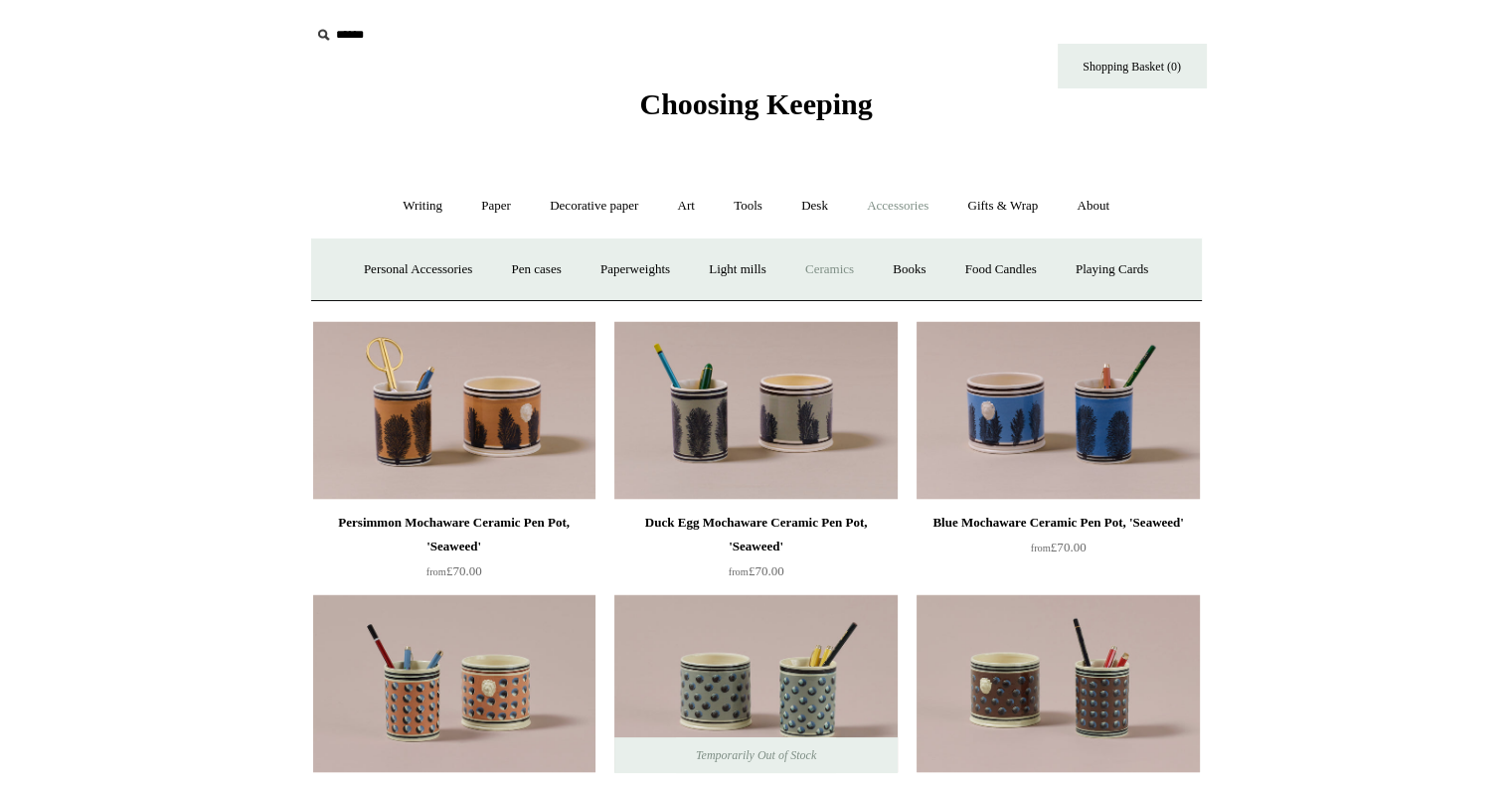 click on "Ceramics  +" at bounding box center [829, 269] 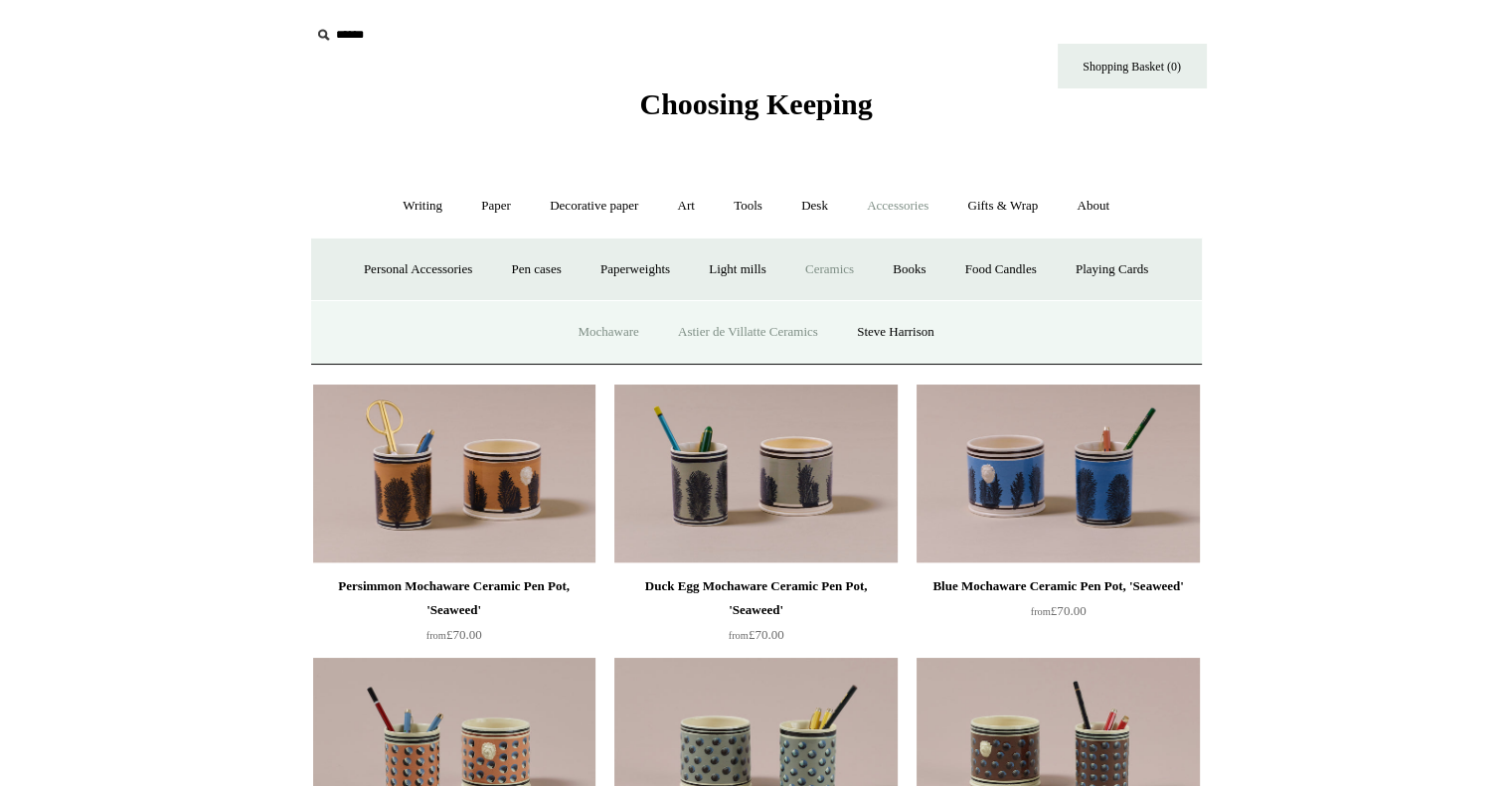 click on "Astier de Villatte Ceramics" at bounding box center [748, 332] 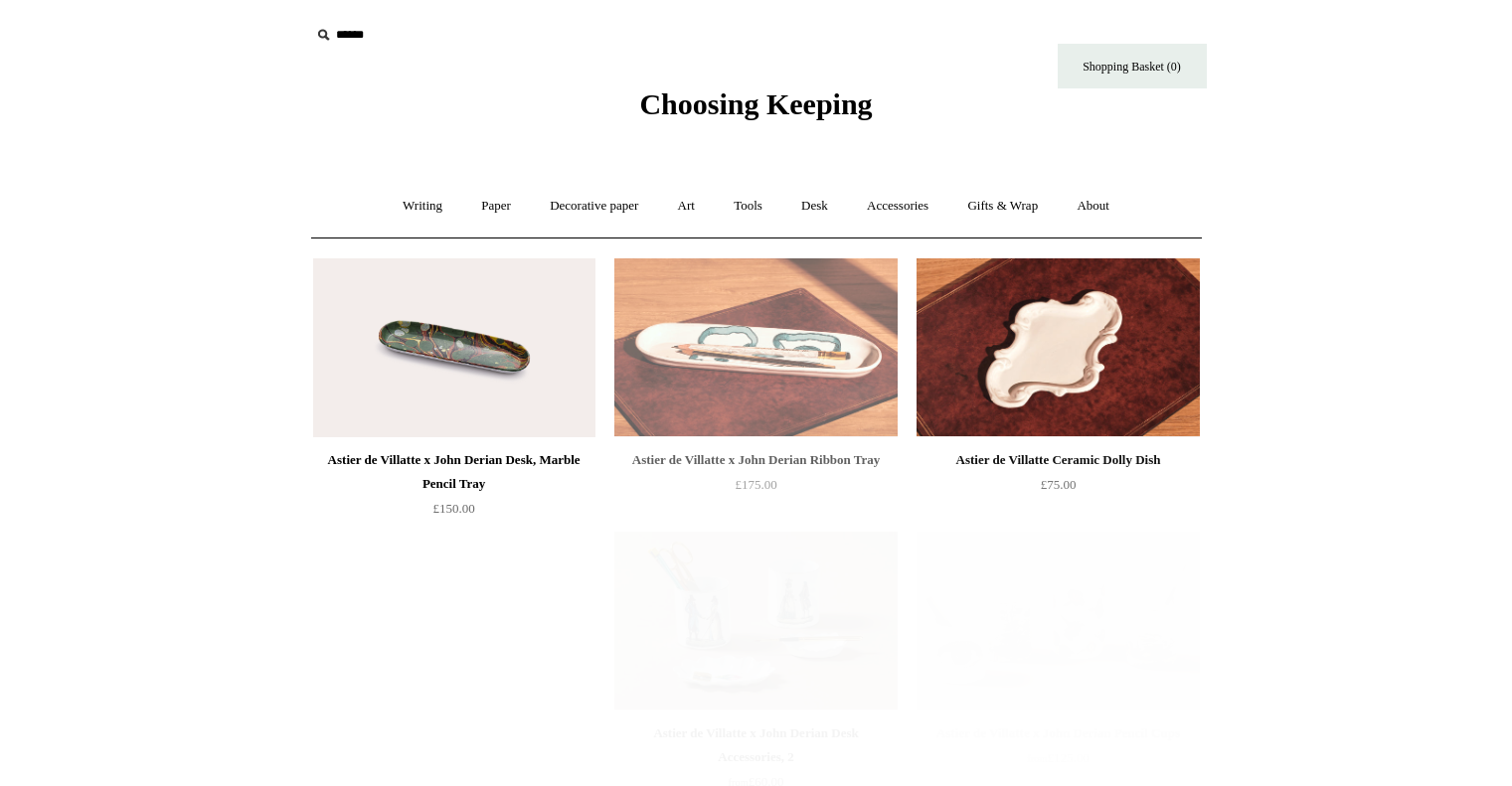 scroll, scrollTop: 0, scrollLeft: 0, axis: both 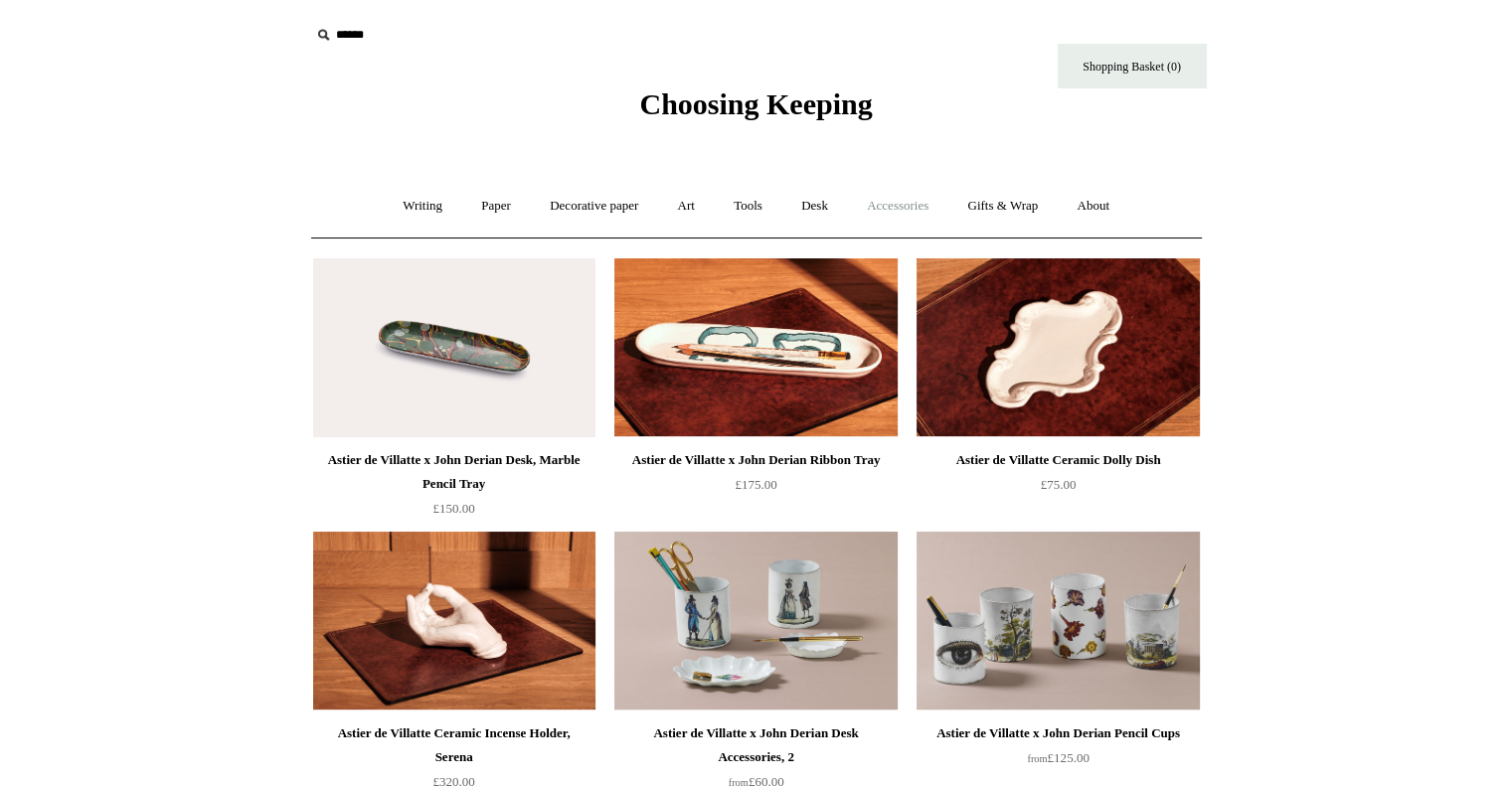 click on "Accessories +" at bounding box center [898, 206] 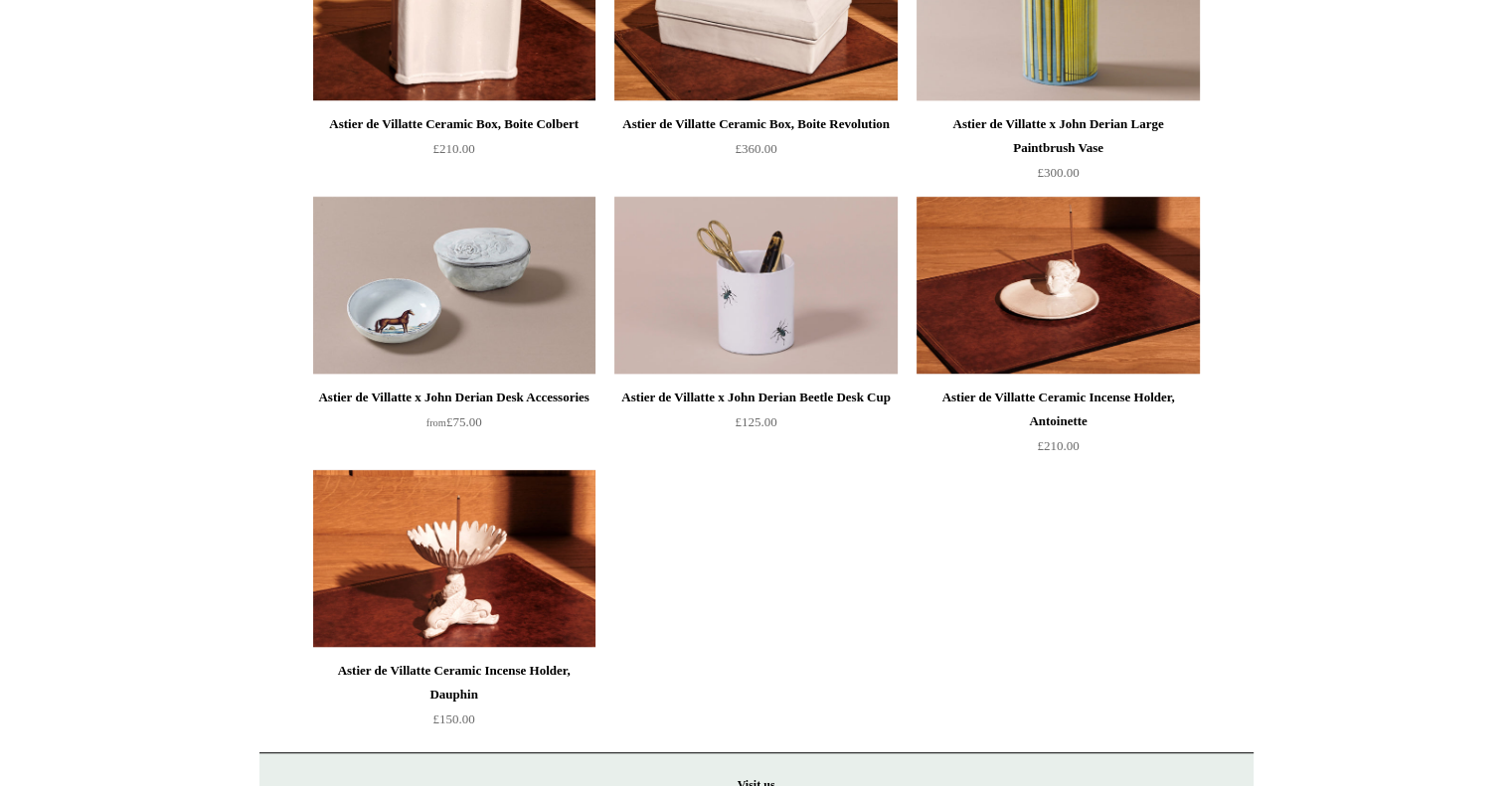 scroll, scrollTop: 0, scrollLeft: 0, axis: both 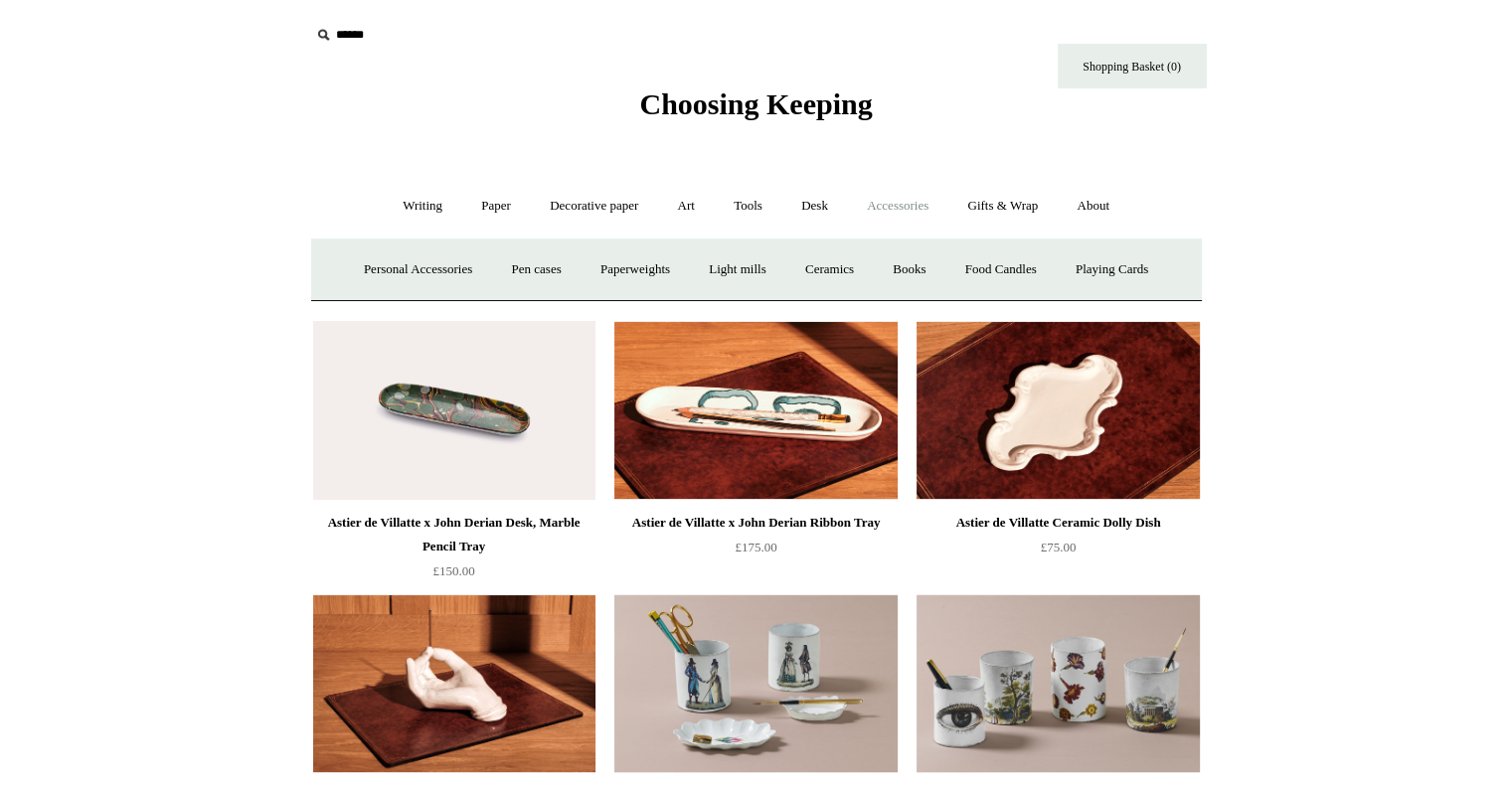 click on "Accessories -" at bounding box center [898, 206] 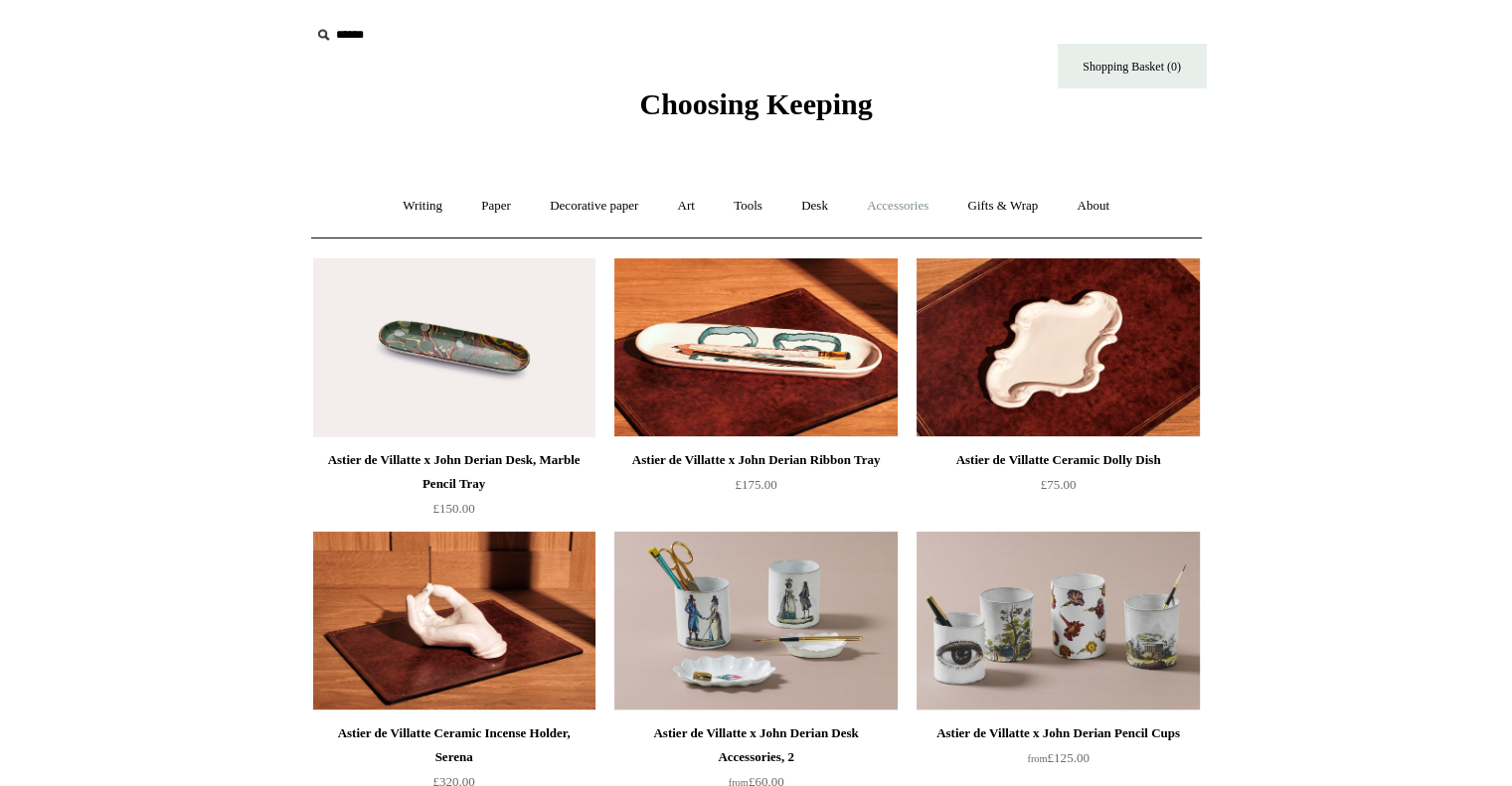 click on "Accessories +" at bounding box center (898, 206) 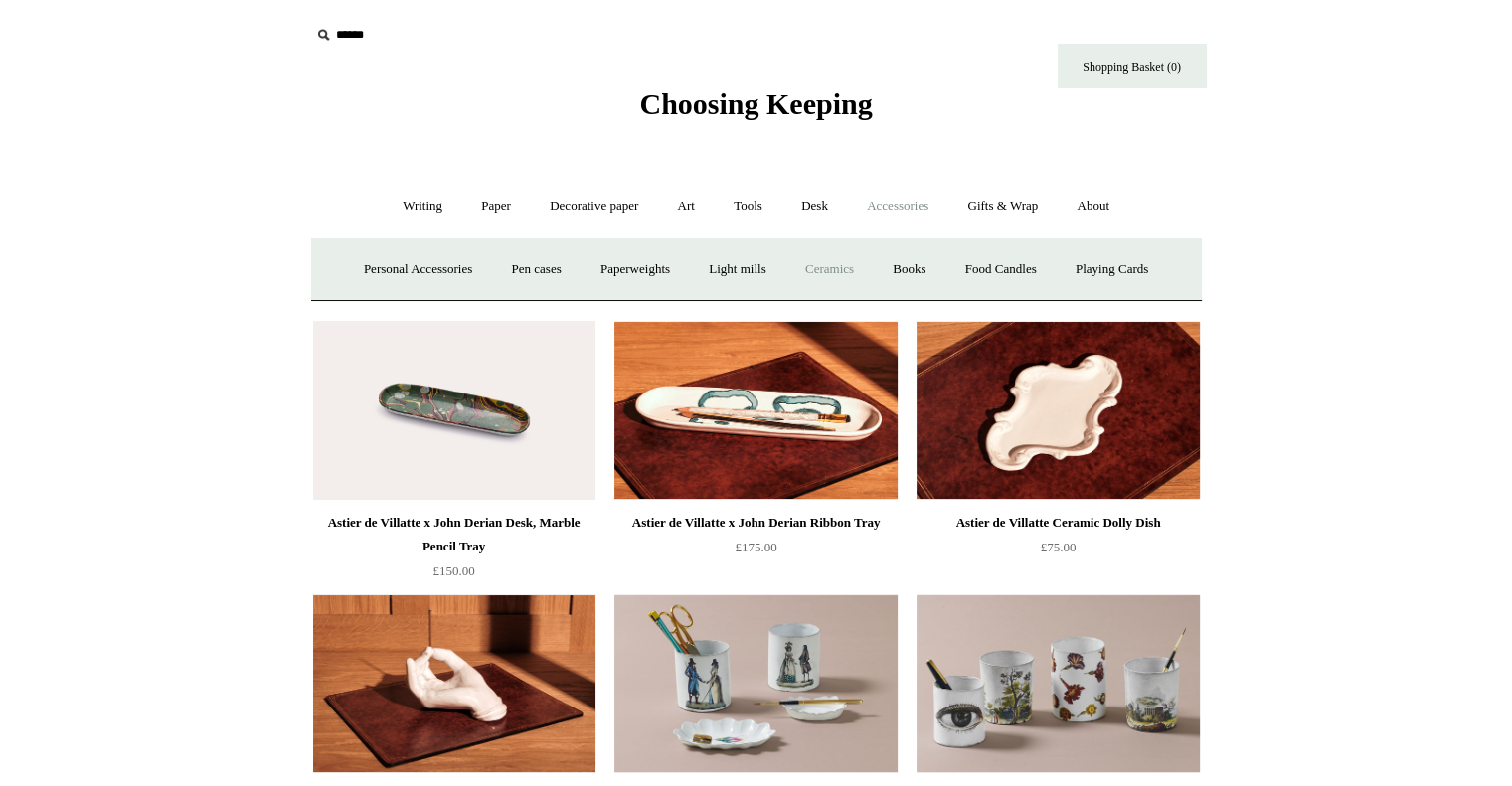 click on "Ceramics  +" at bounding box center [829, 269] 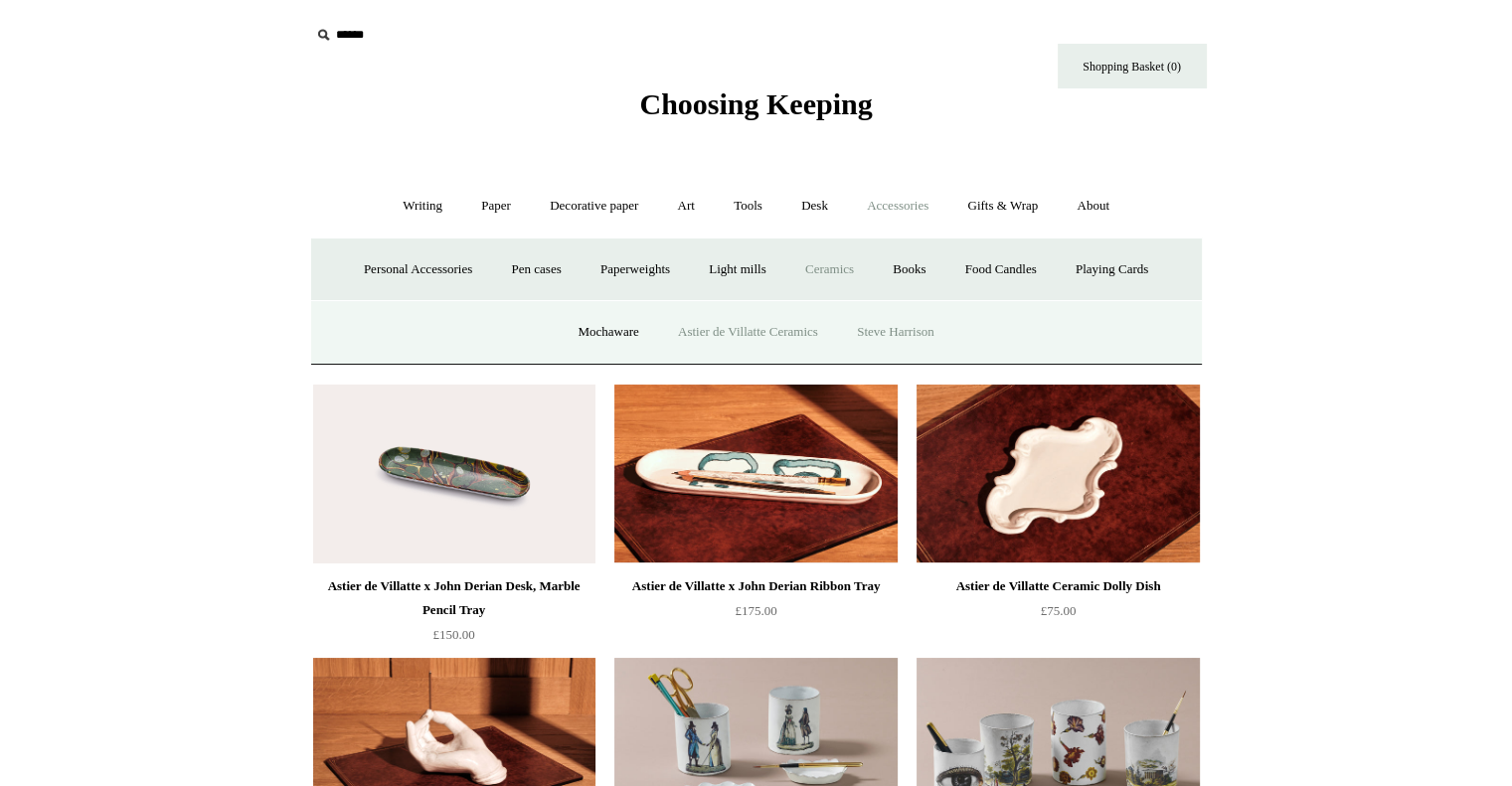 click on "Steve Harrison" at bounding box center [896, 332] 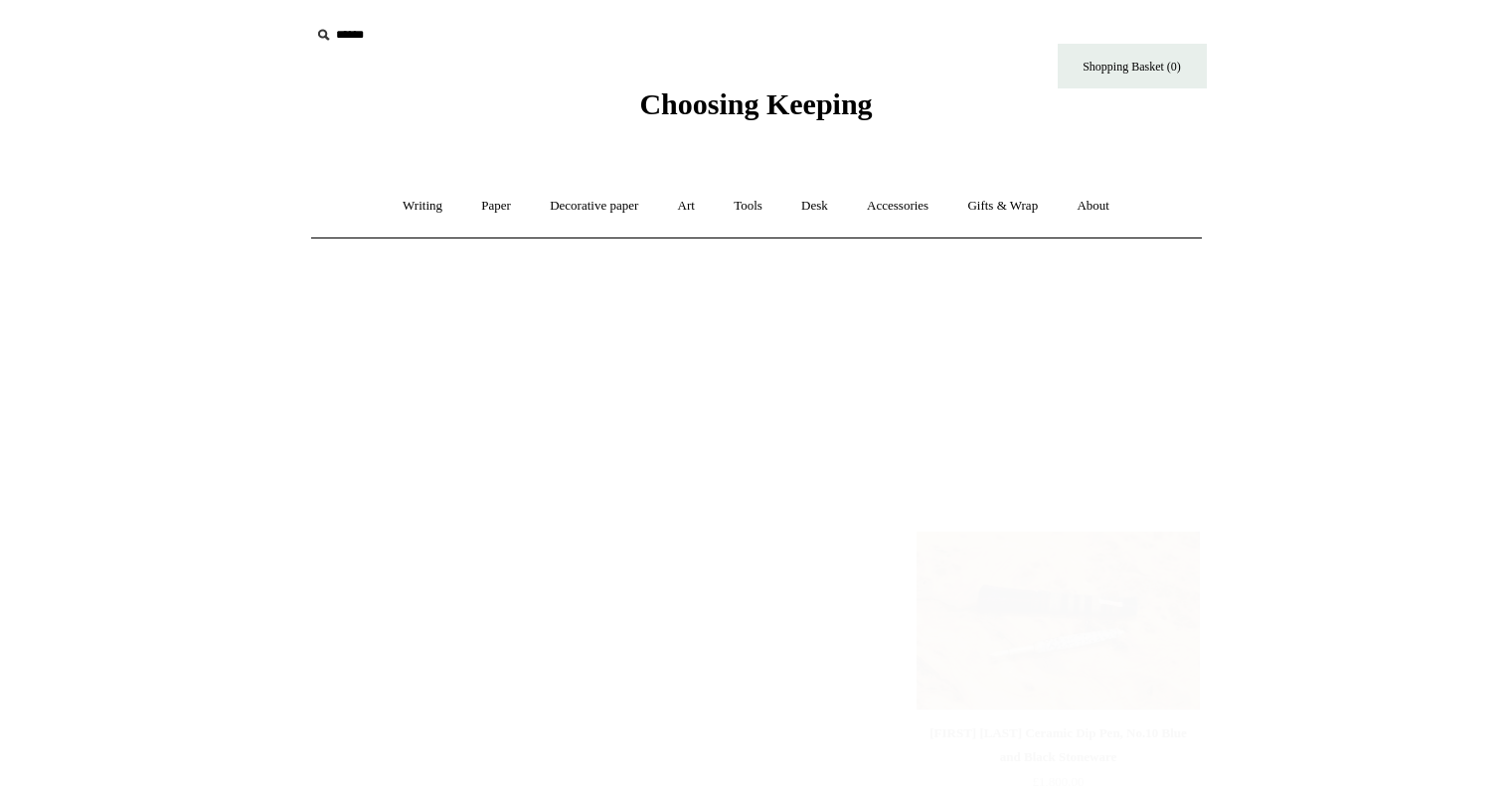 scroll, scrollTop: 0, scrollLeft: 0, axis: both 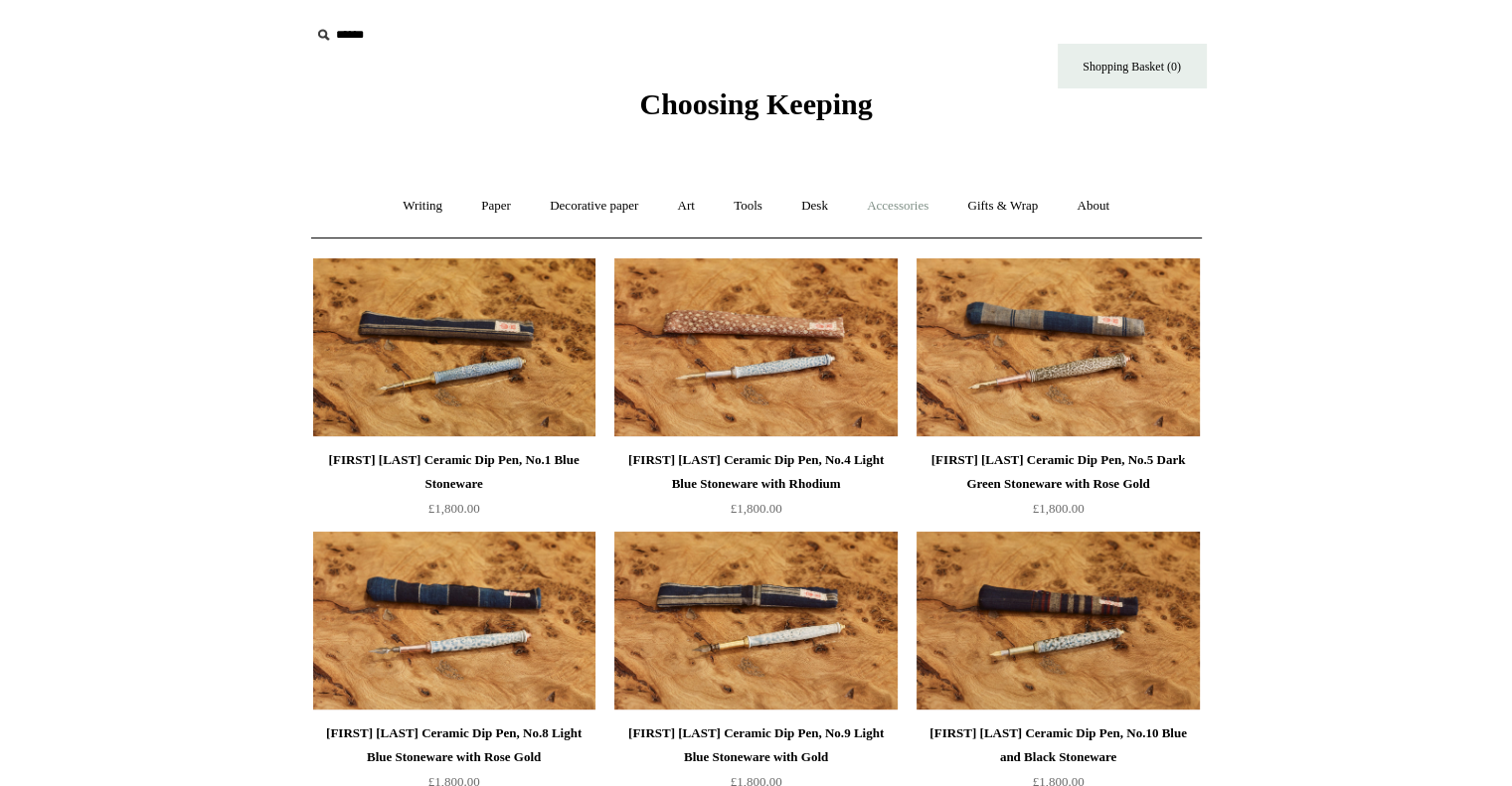 click on "Accessories +" at bounding box center (898, 206) 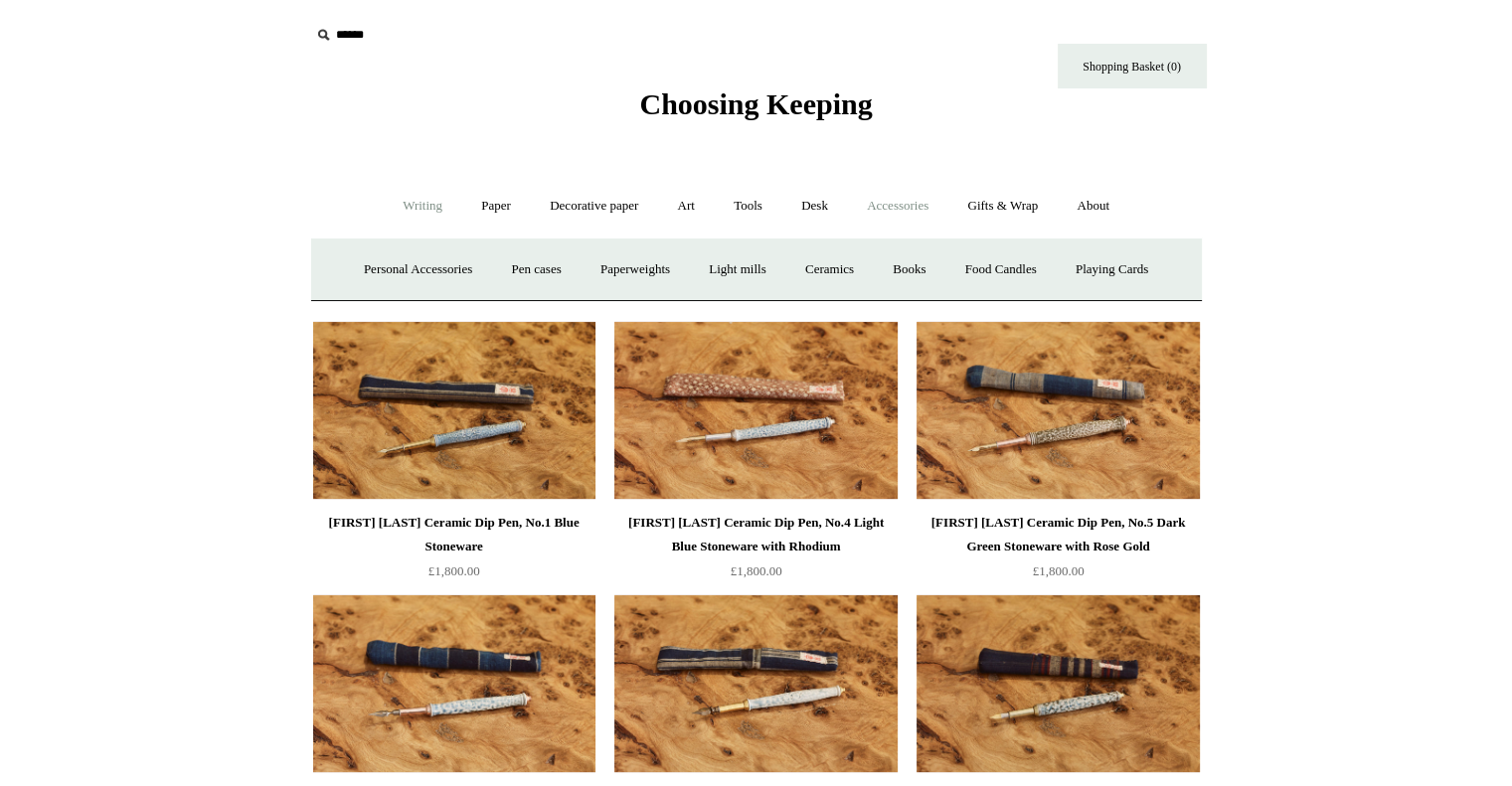 click on "Writing +" at bounding box center [422, 206] 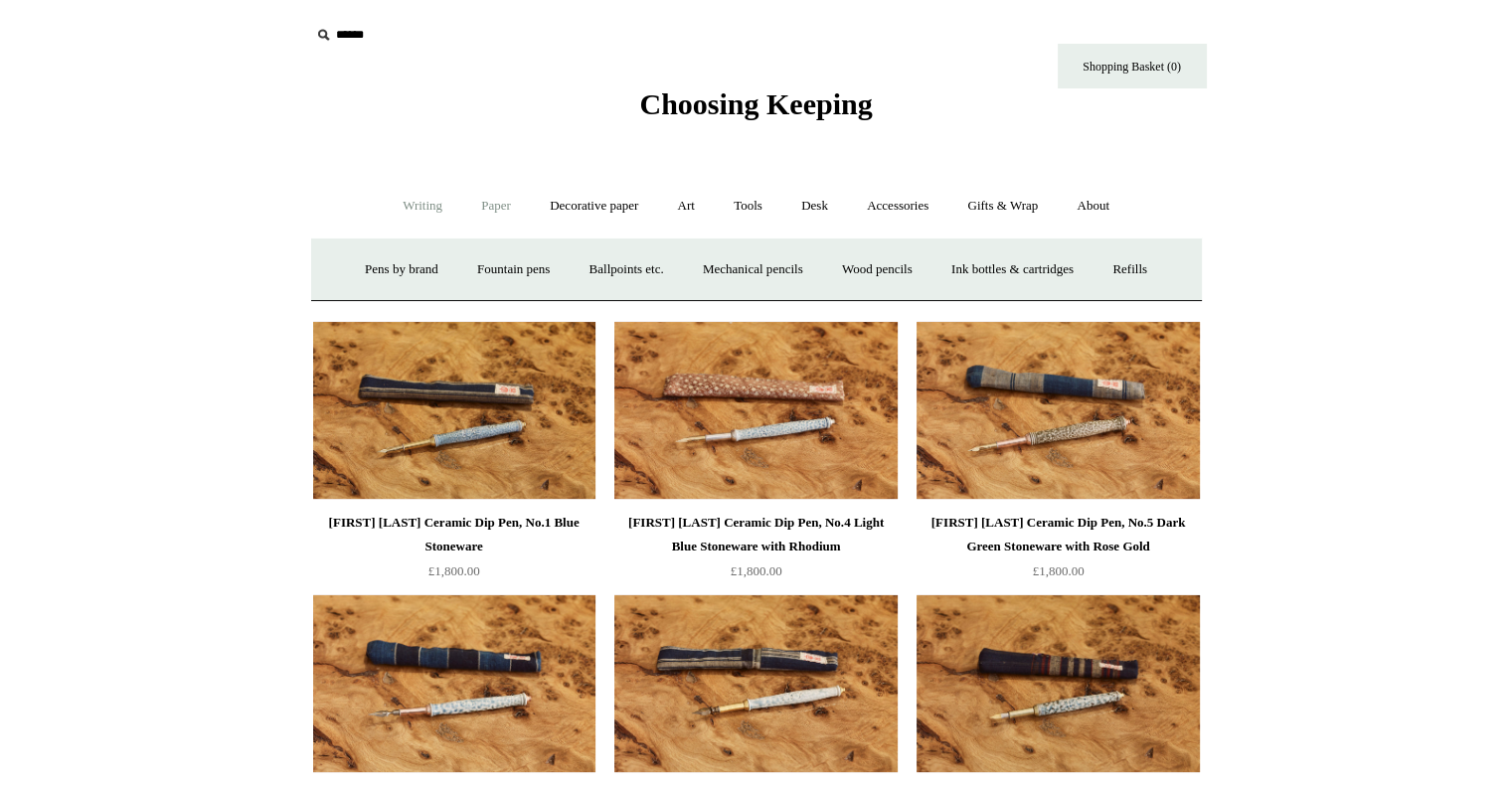click on "Paper +" at bounding box center [496, 206] 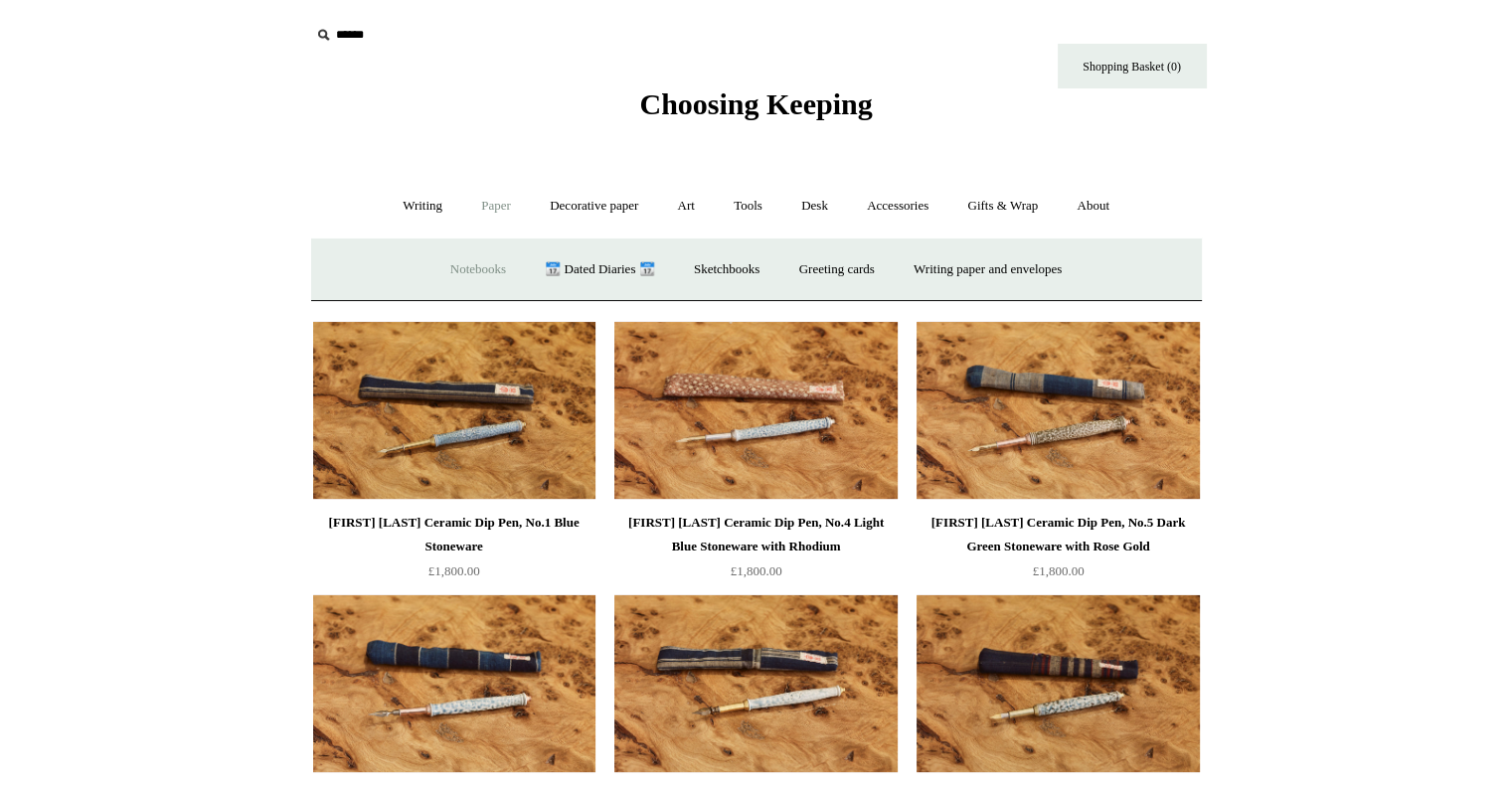 click on "Notebooks +" at bounding box center [478, 269] 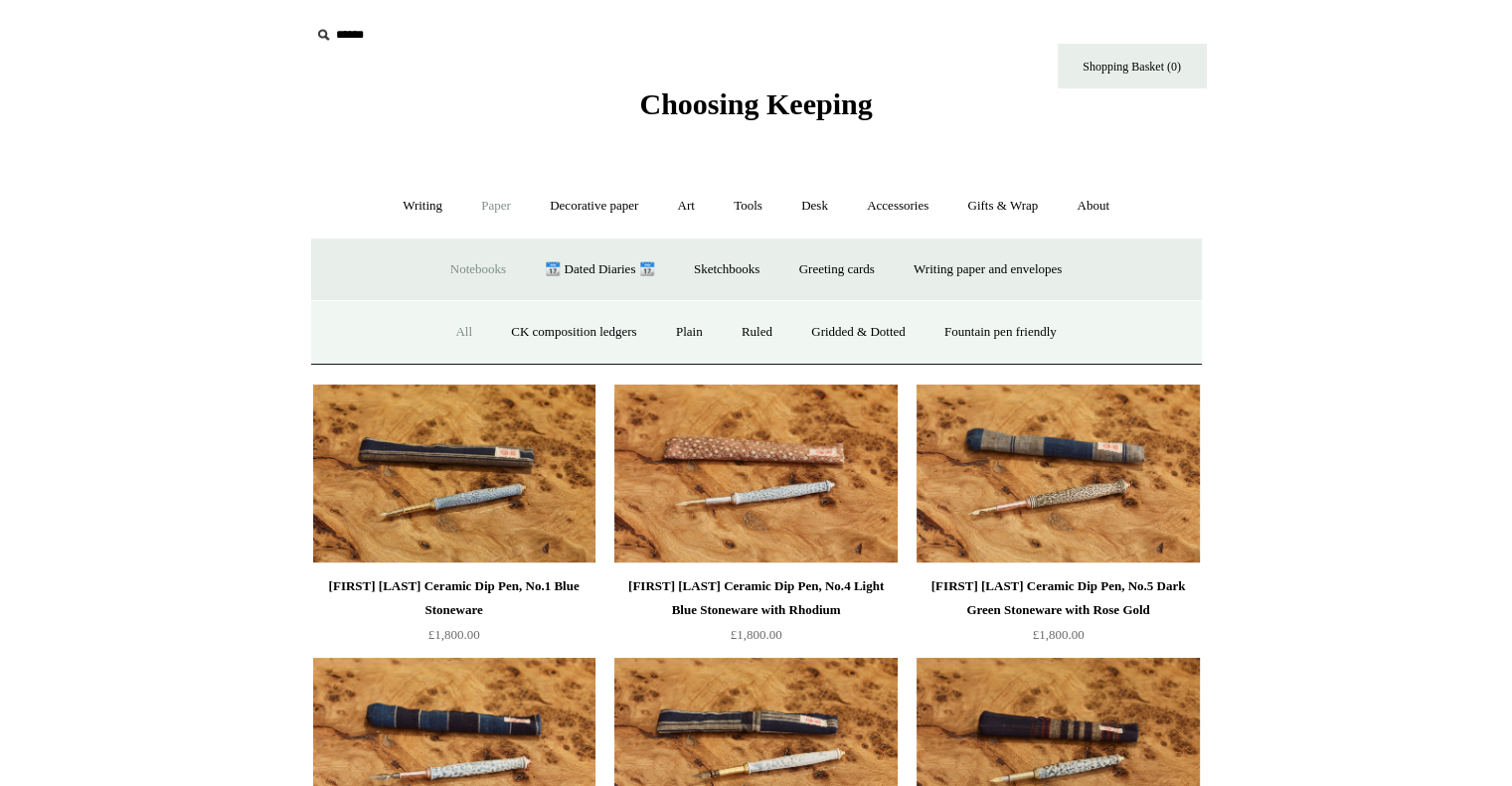 click on "All" at bounding box center [463, 332] 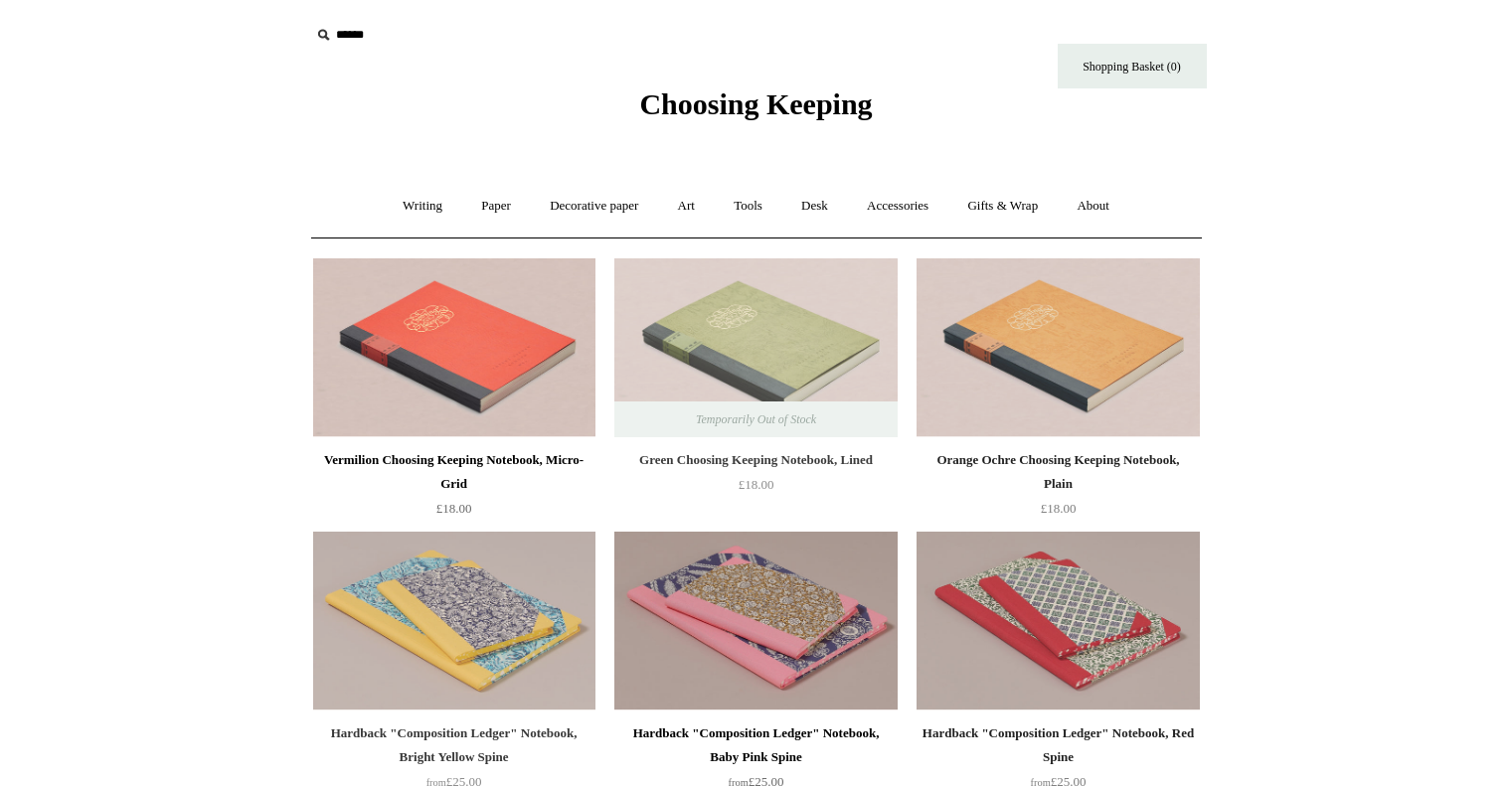 scroll, scrollTop: 0, scrollLeft: 0, axis: both 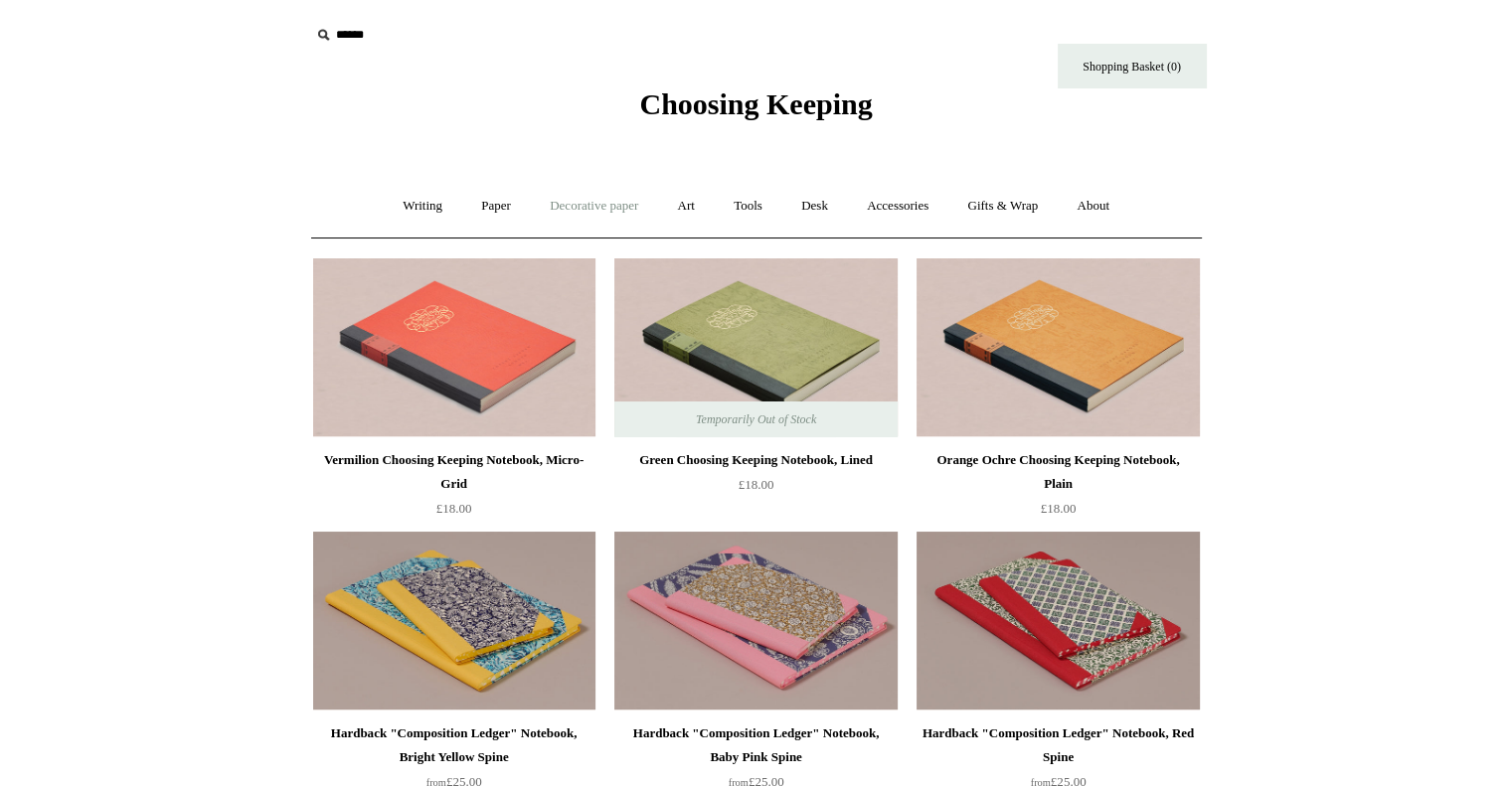 click on "Decorative paper +" at bounding box center [593, 206] 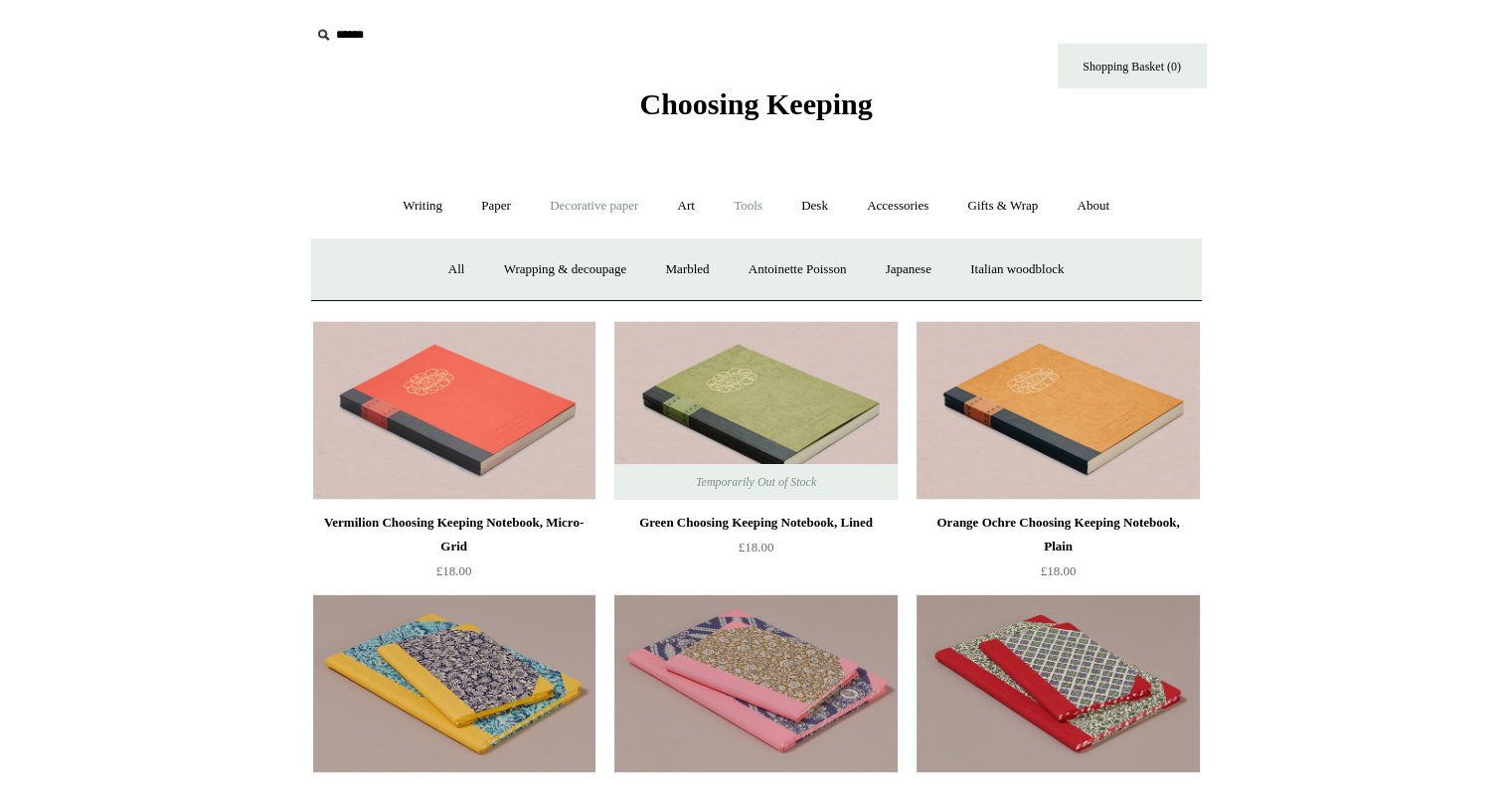 click on "Tools +" at bounding box center (748, 206) 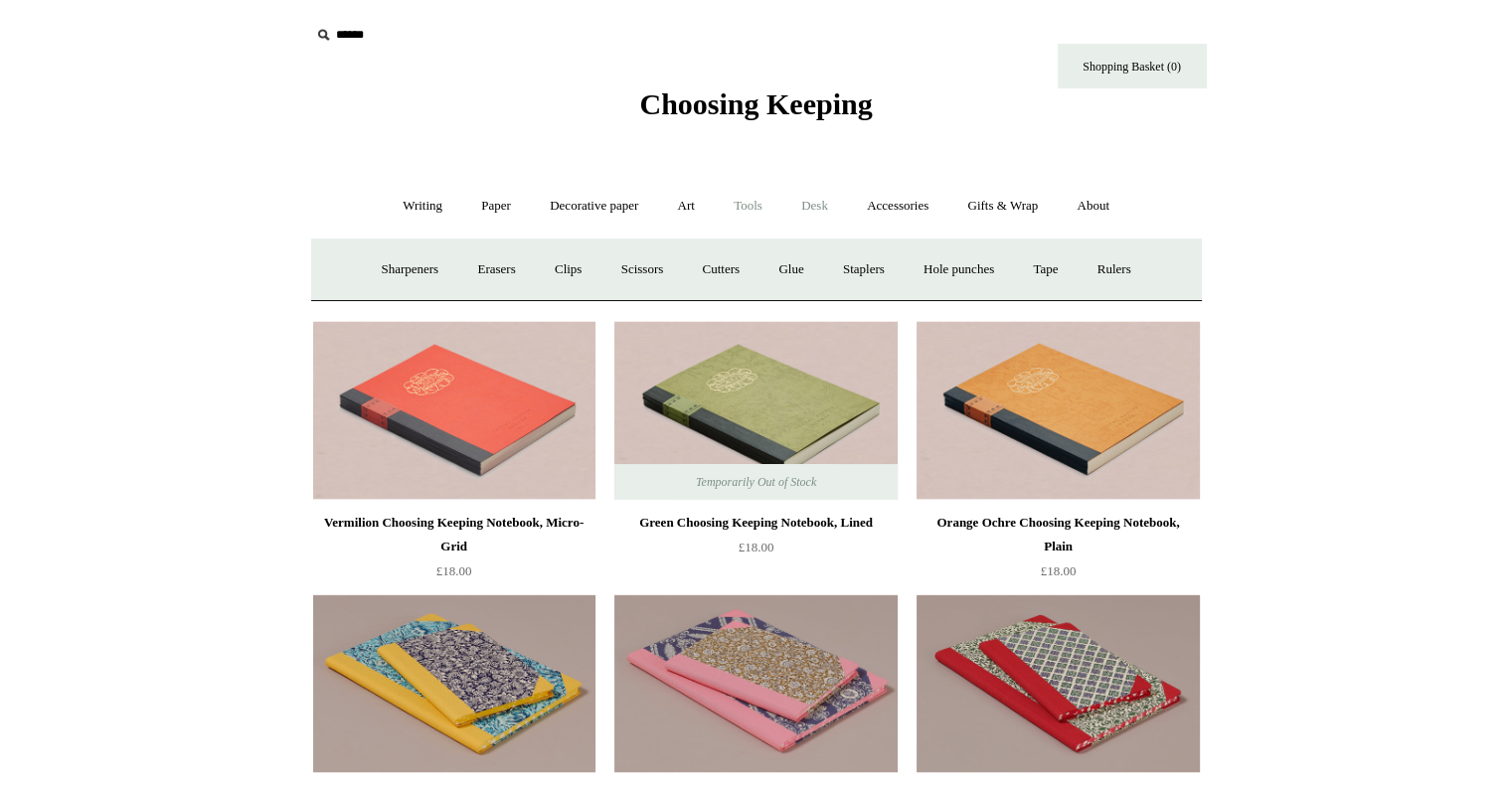click on "Desk +" at bounding box center [814, 206] 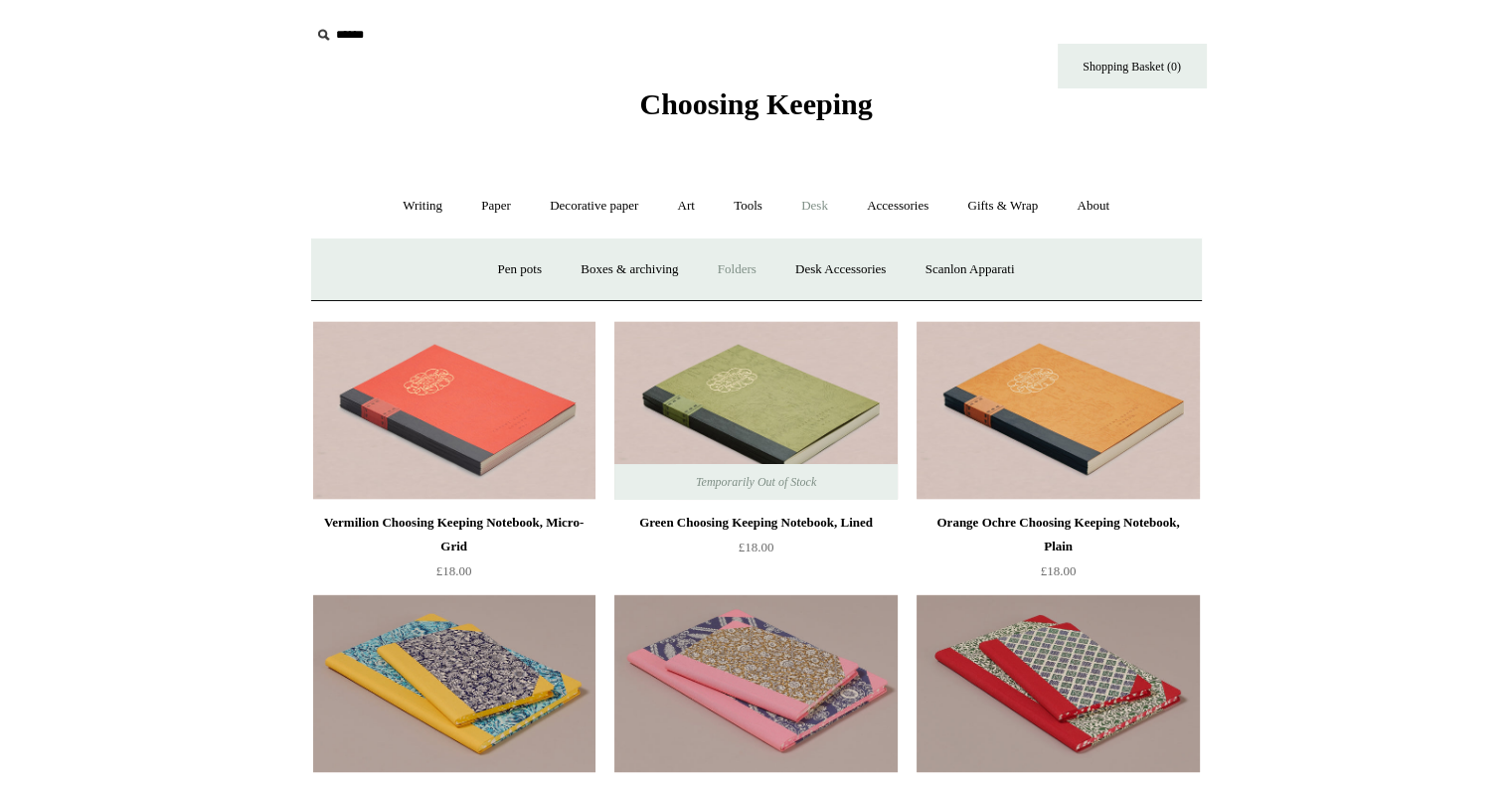 click on "Folders" at bounding box center [737, 269] 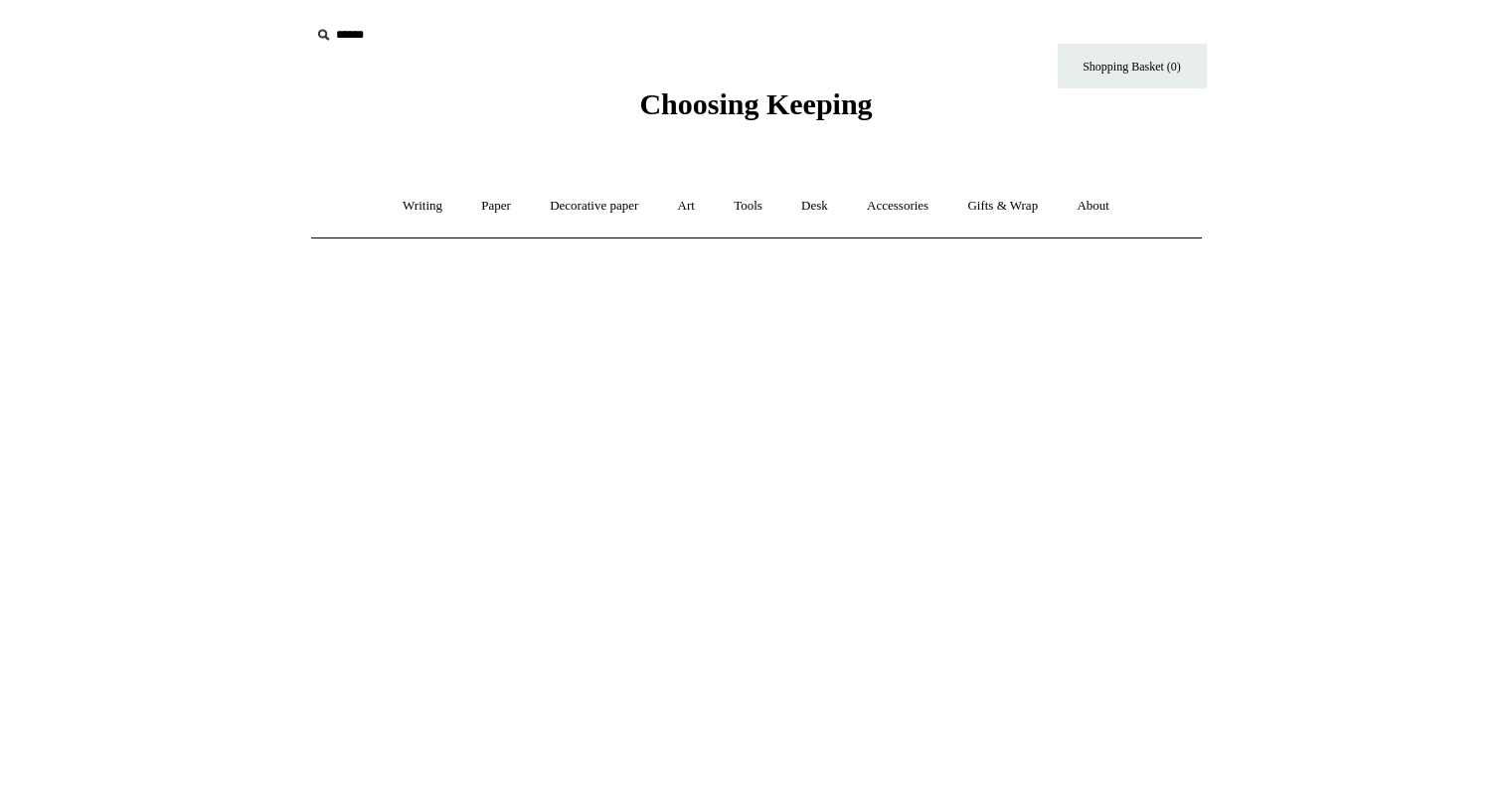 scroll, scrollTop: 0, scrollLeft: 0, axis: both 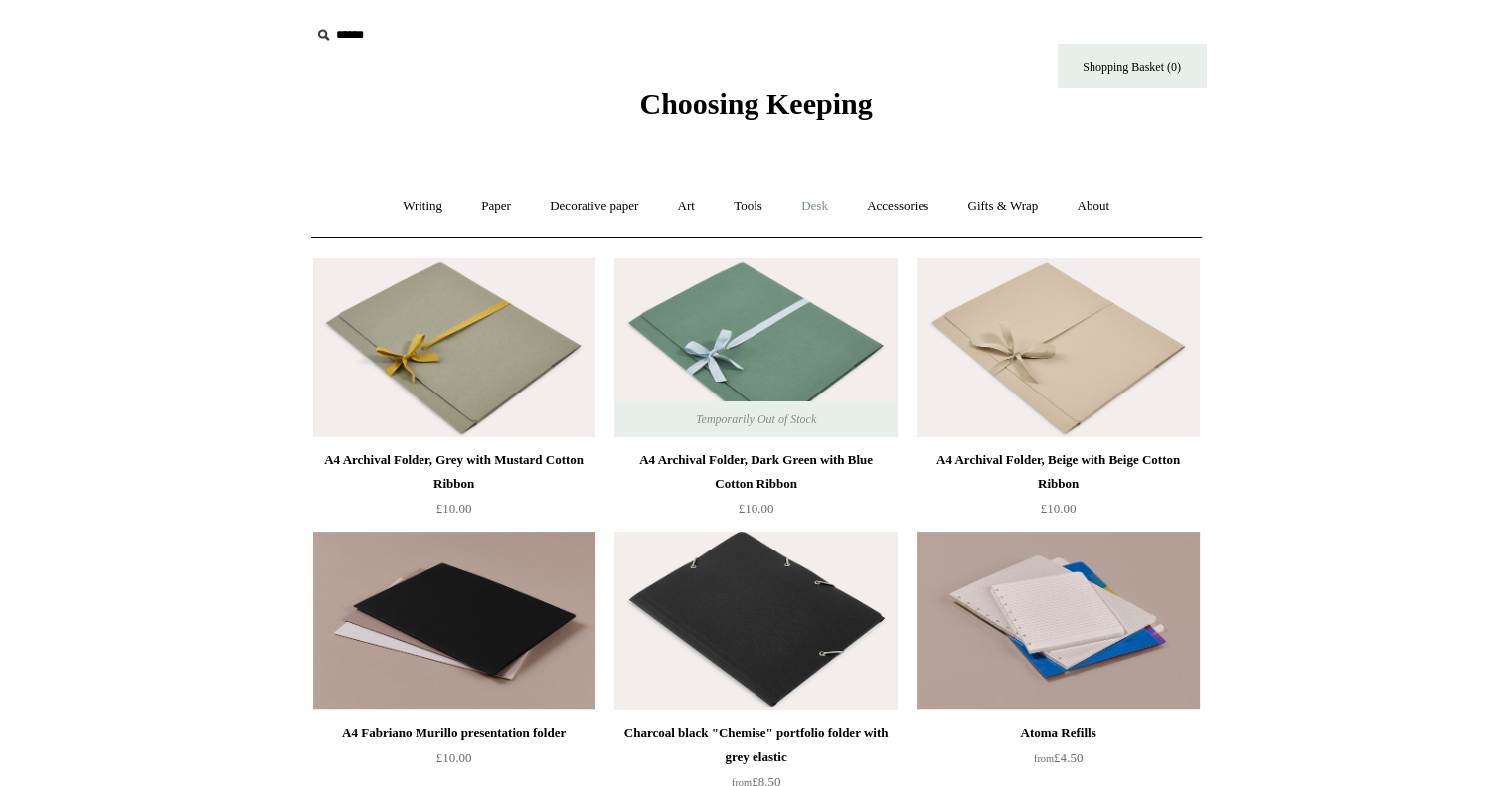 click on "Desk +" at bounding box center (814, 206) 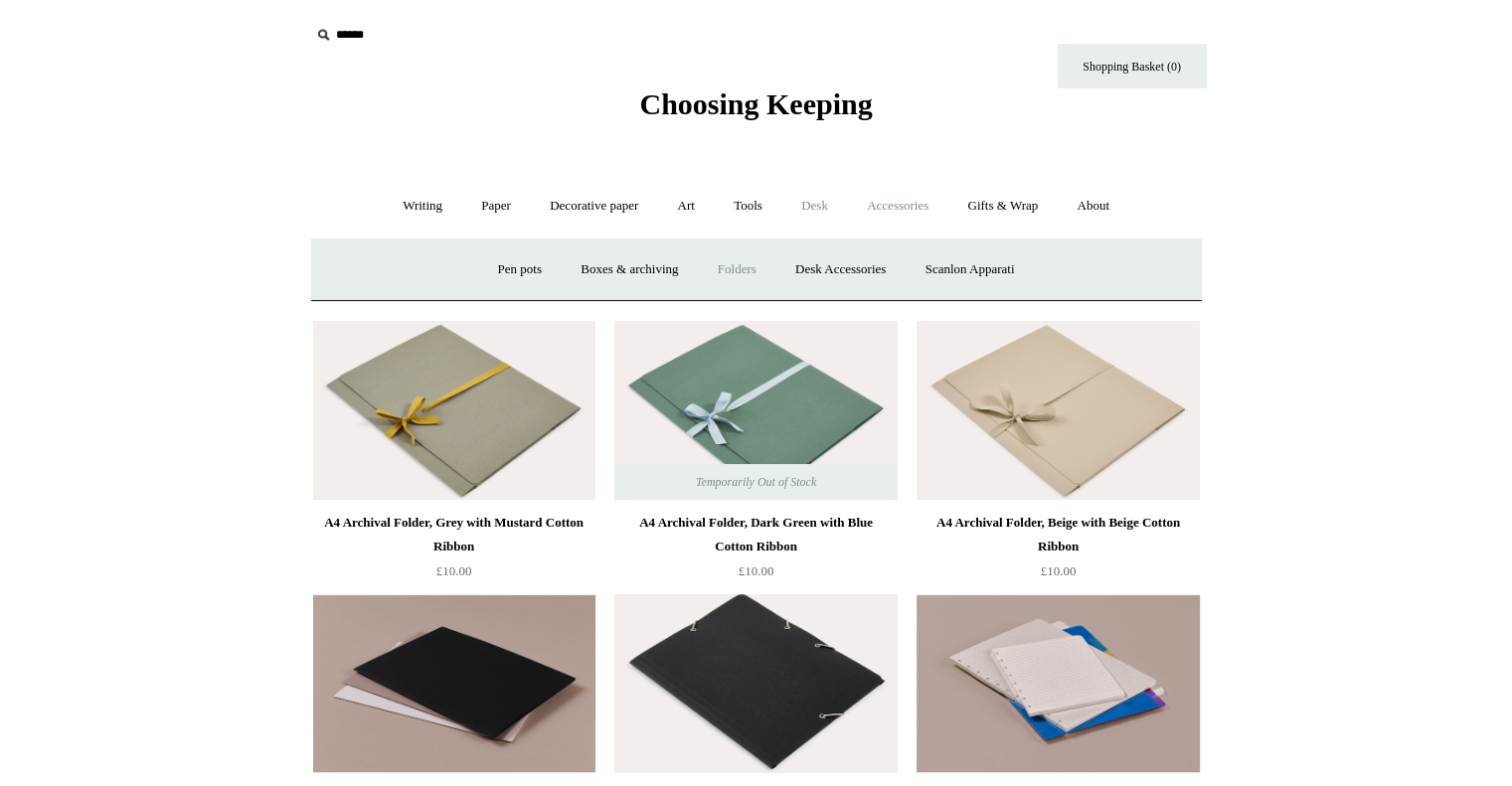 click on "Accessories +" at bounding box center (898, 206) 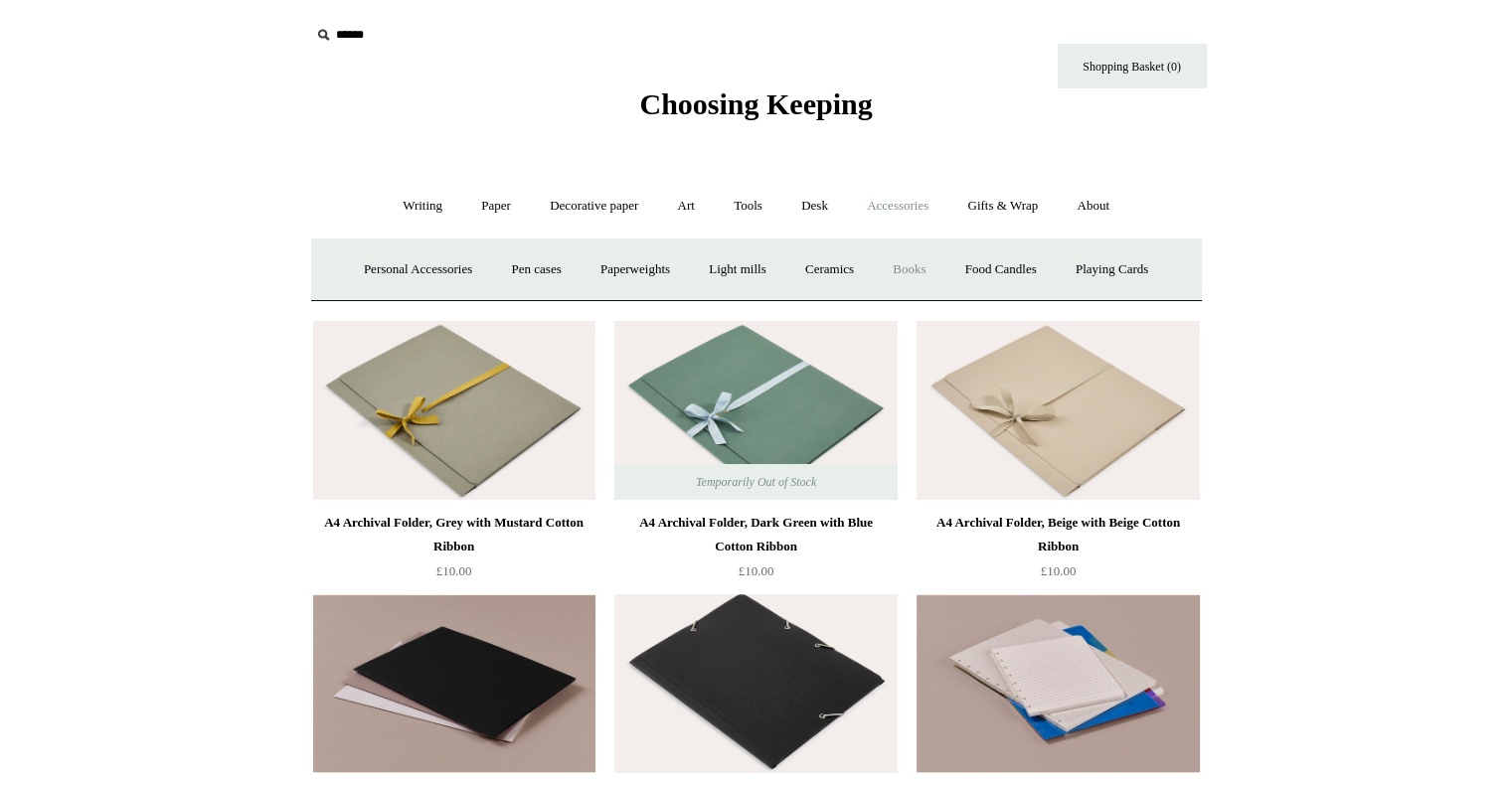 click on "Books" at bounding box center (909, 269) 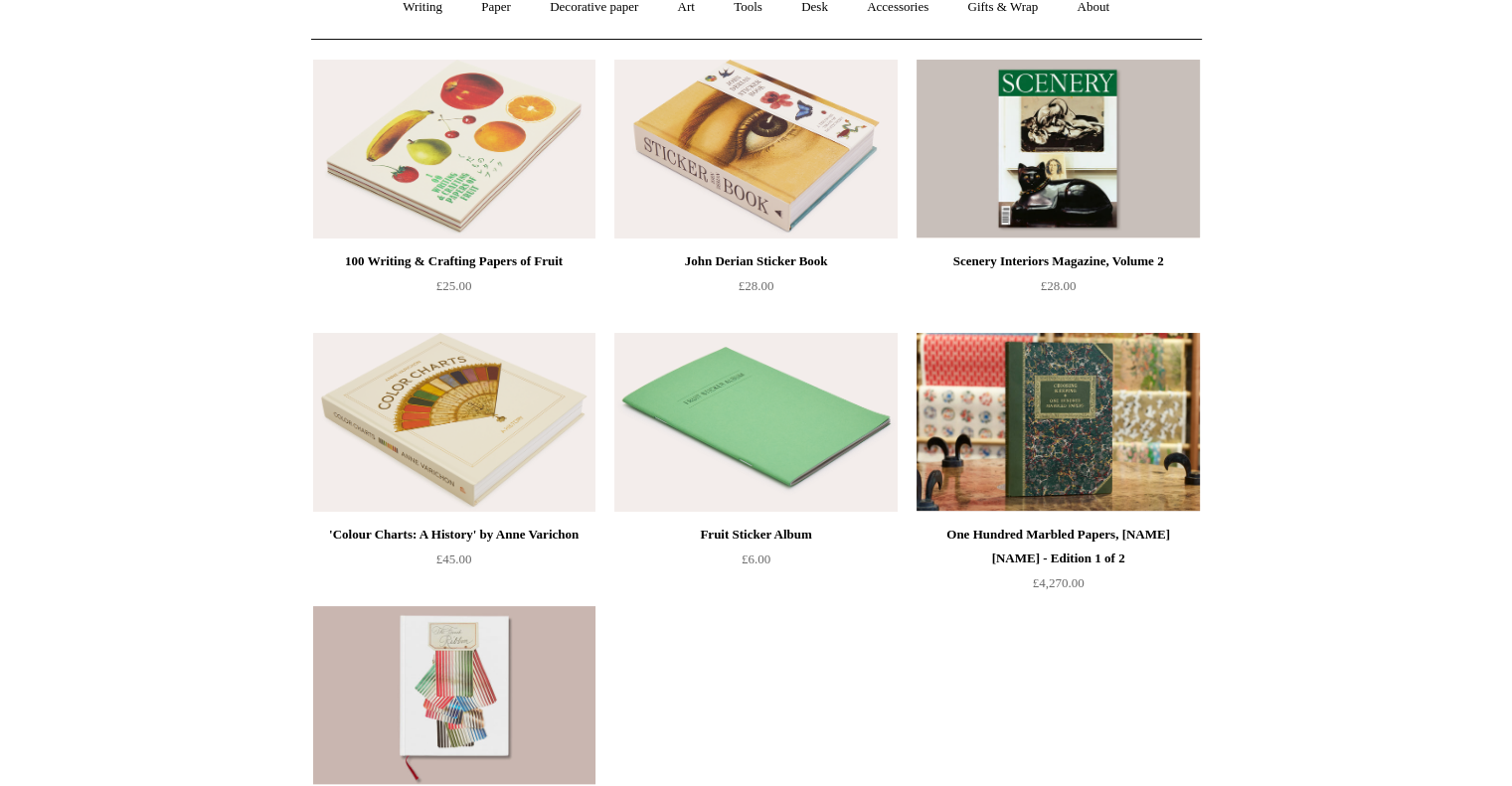 scroll, scrollTop: 0, scrollLeft: 0, axis: both 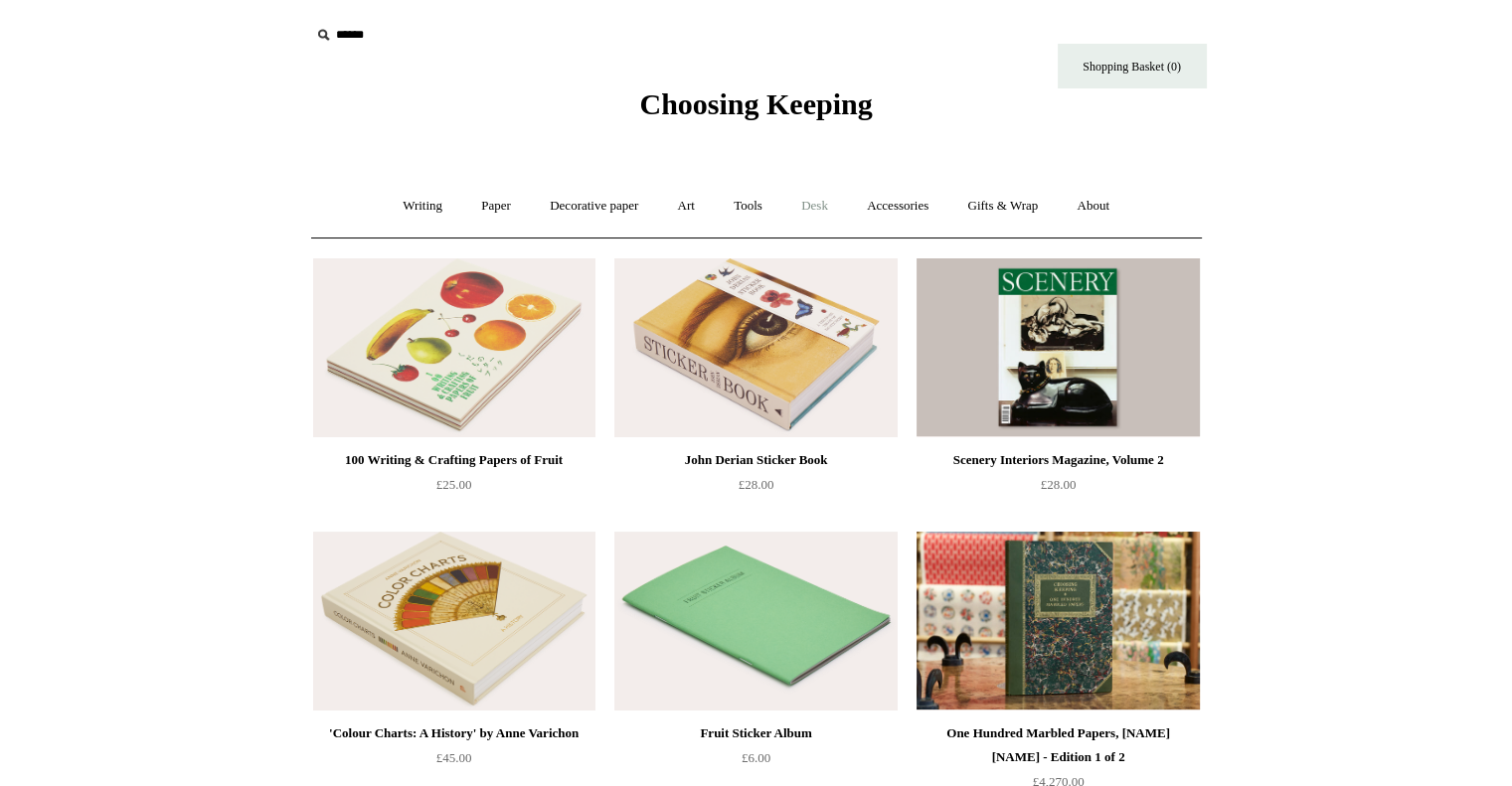 click on "Desk +" at bounding box center [814, 206] 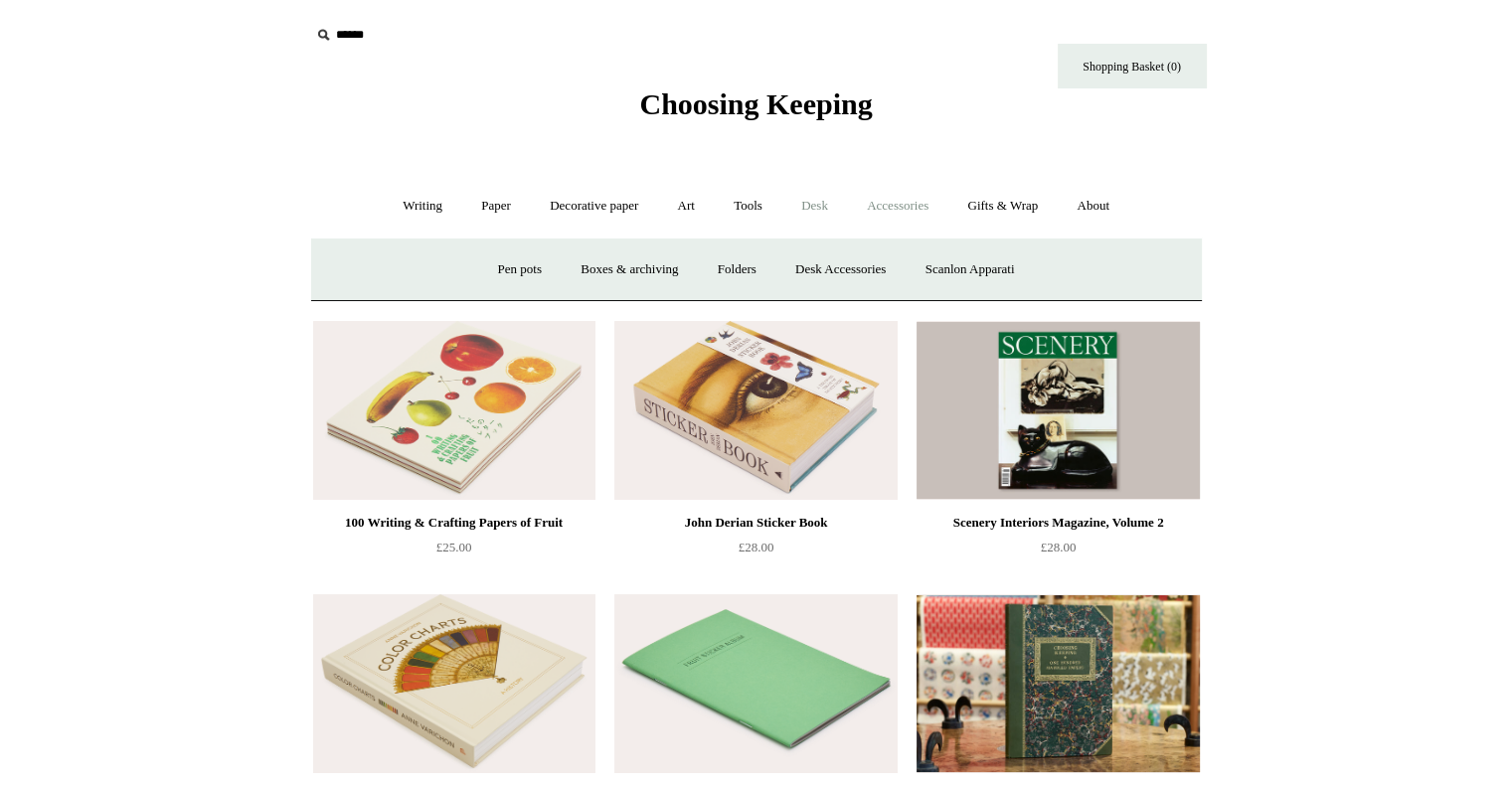 click on "Accessories +" at bounding box center [898, 206] 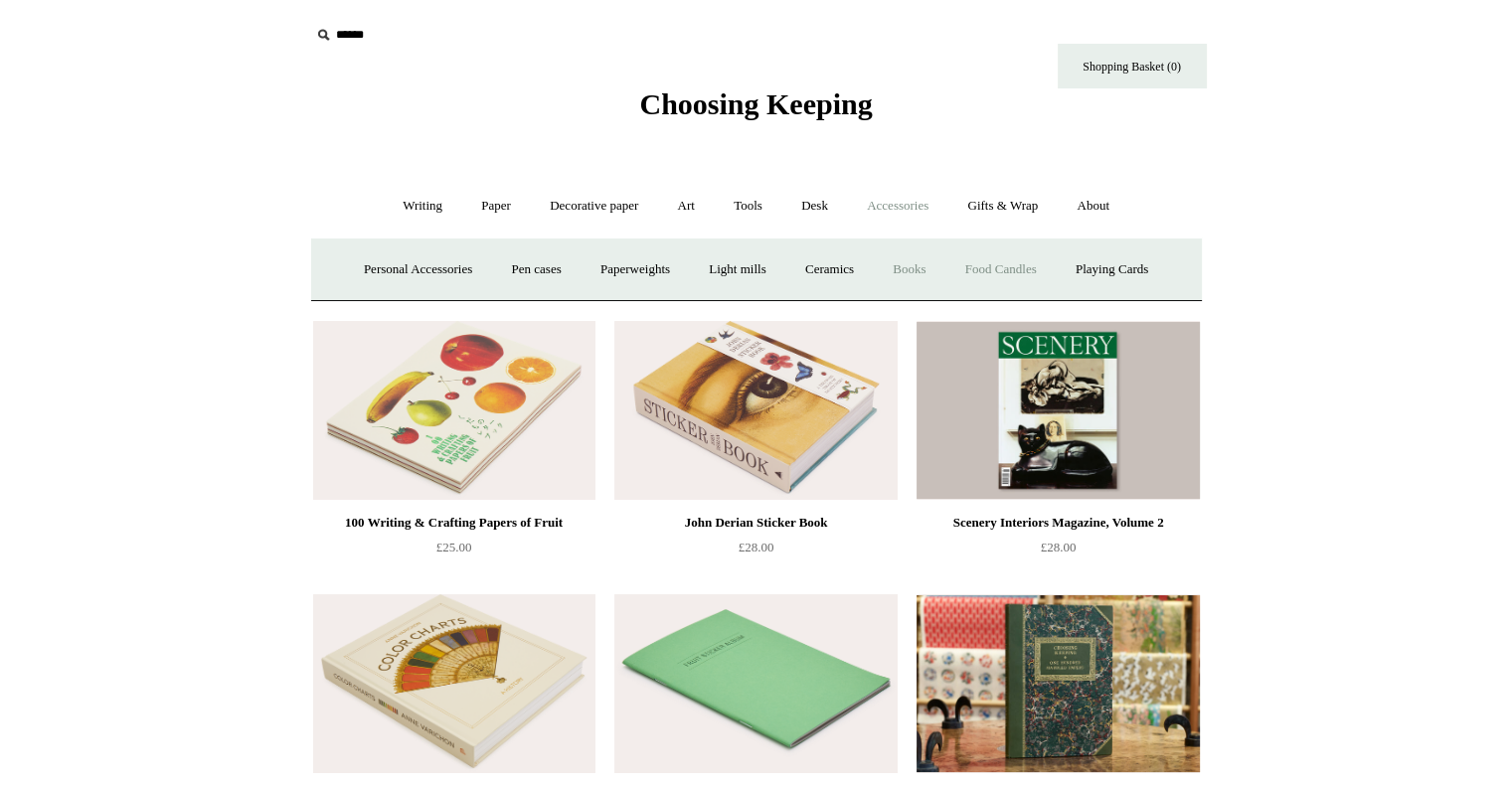 click on "Food Candles" at bounding box center [1001, 269] 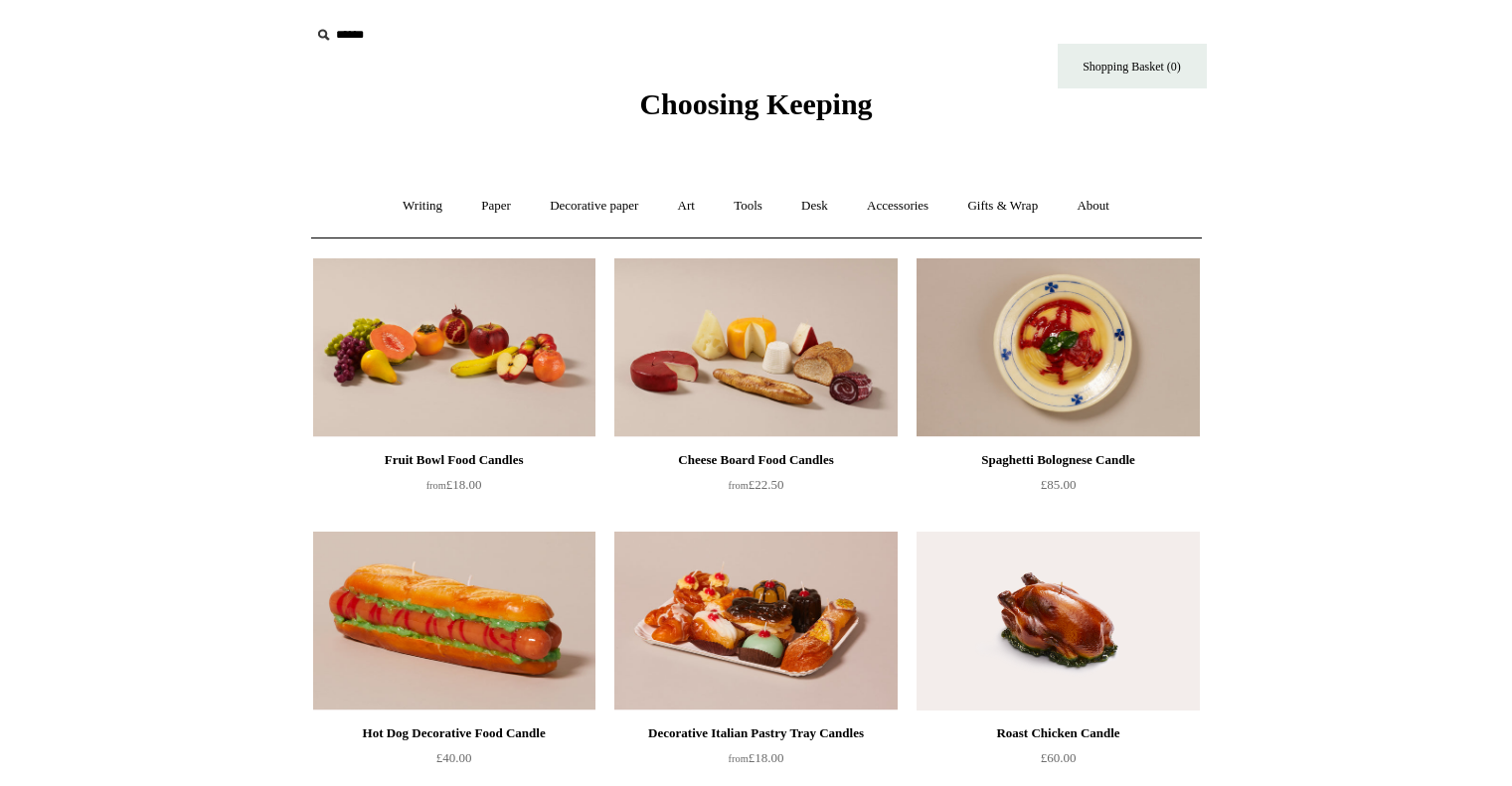 scroll, scrollTop: 0, scrollLeft: 0, axis: both 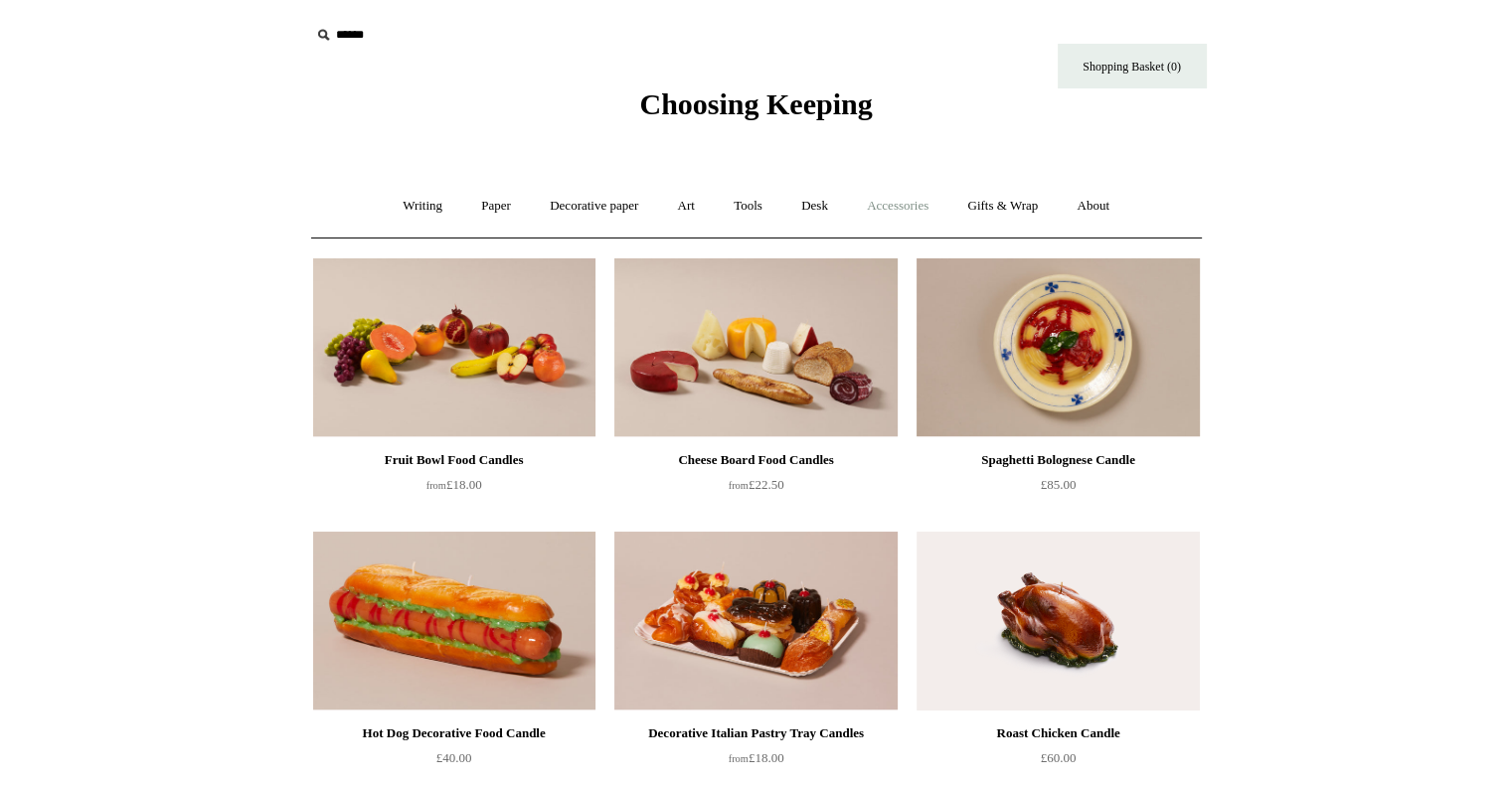 click on "Accessories +" at bounding box center [898, 206] 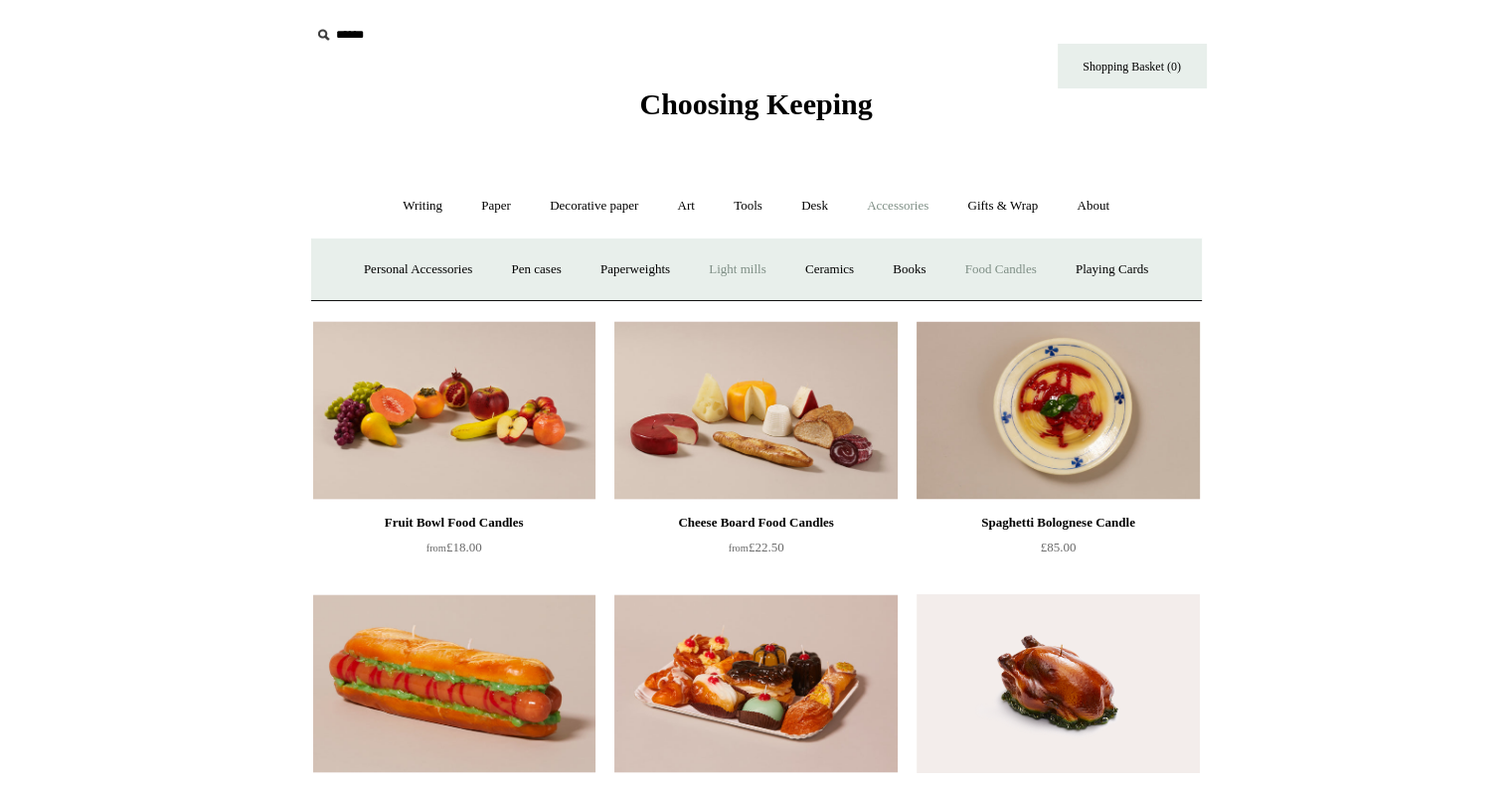 click on "Light mills" at bounding box center [737, 269] 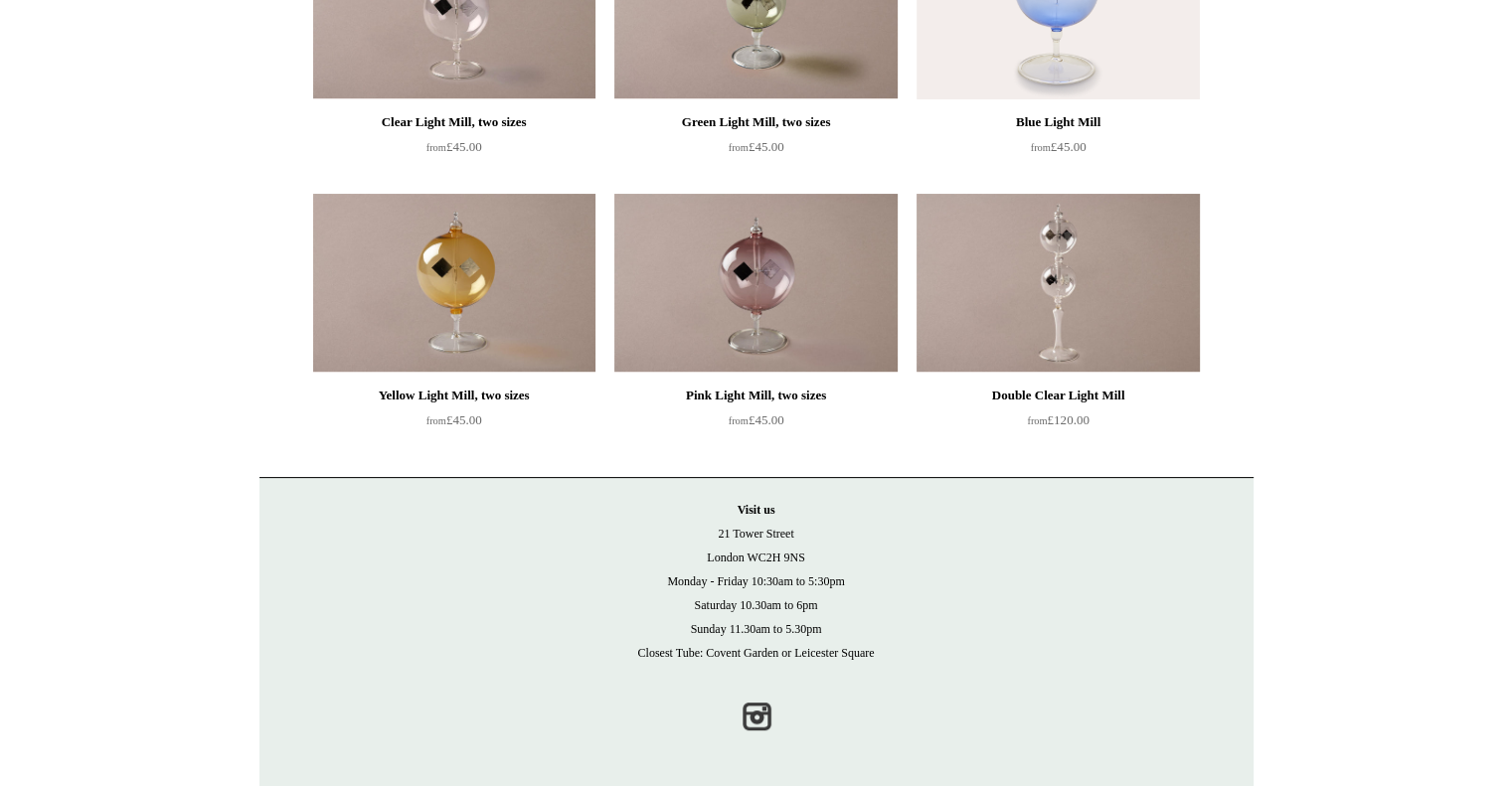 scroll, scrollTop: 0, scrollLeft: 0, axis: both 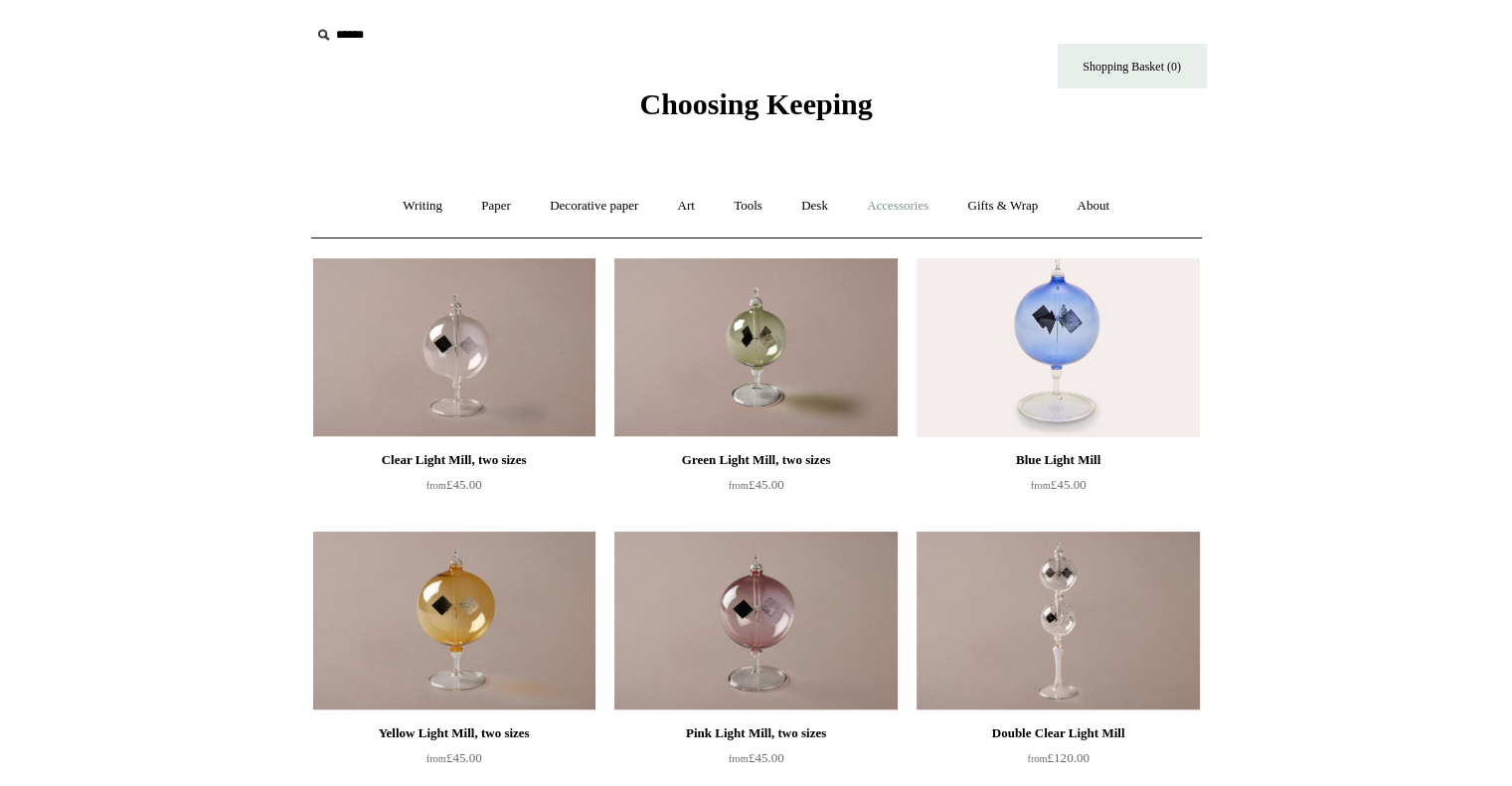 click on "Accessories +" at bounding box center (898, 206) 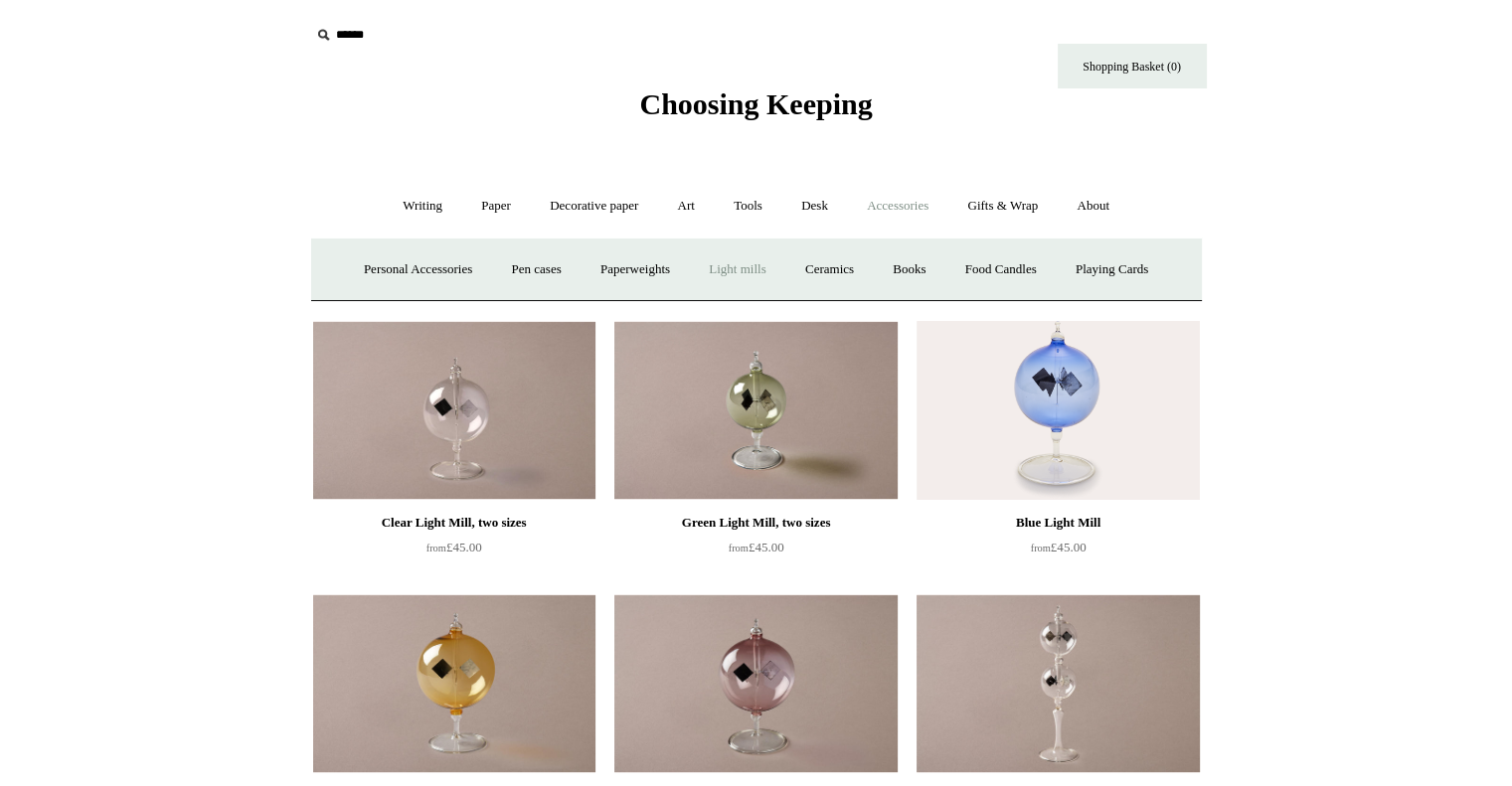 click on "Light mills" at bounding box center (737, 269) 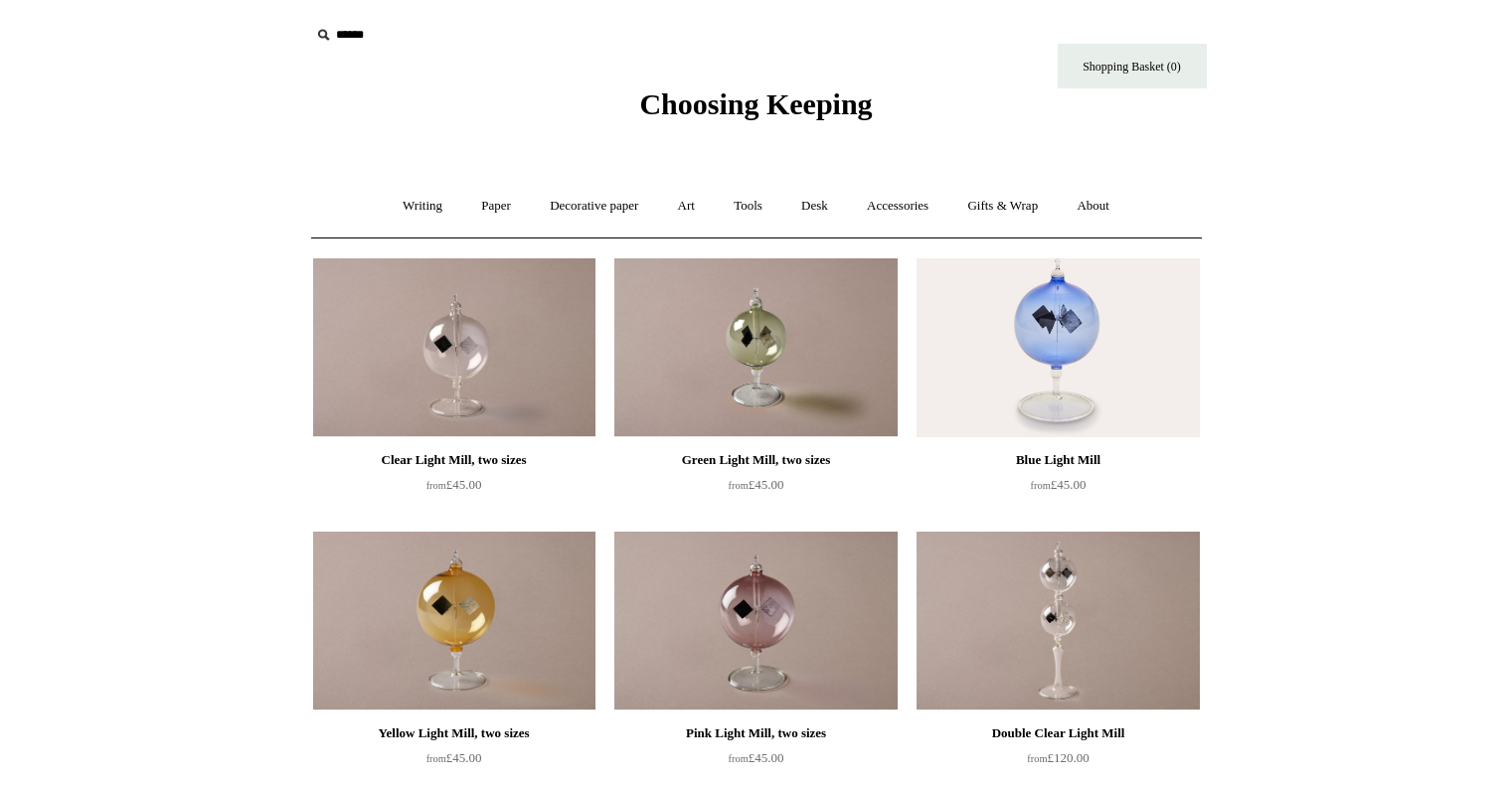 scroll, scrollTop: 0, scrollLeft: 0, axis: both 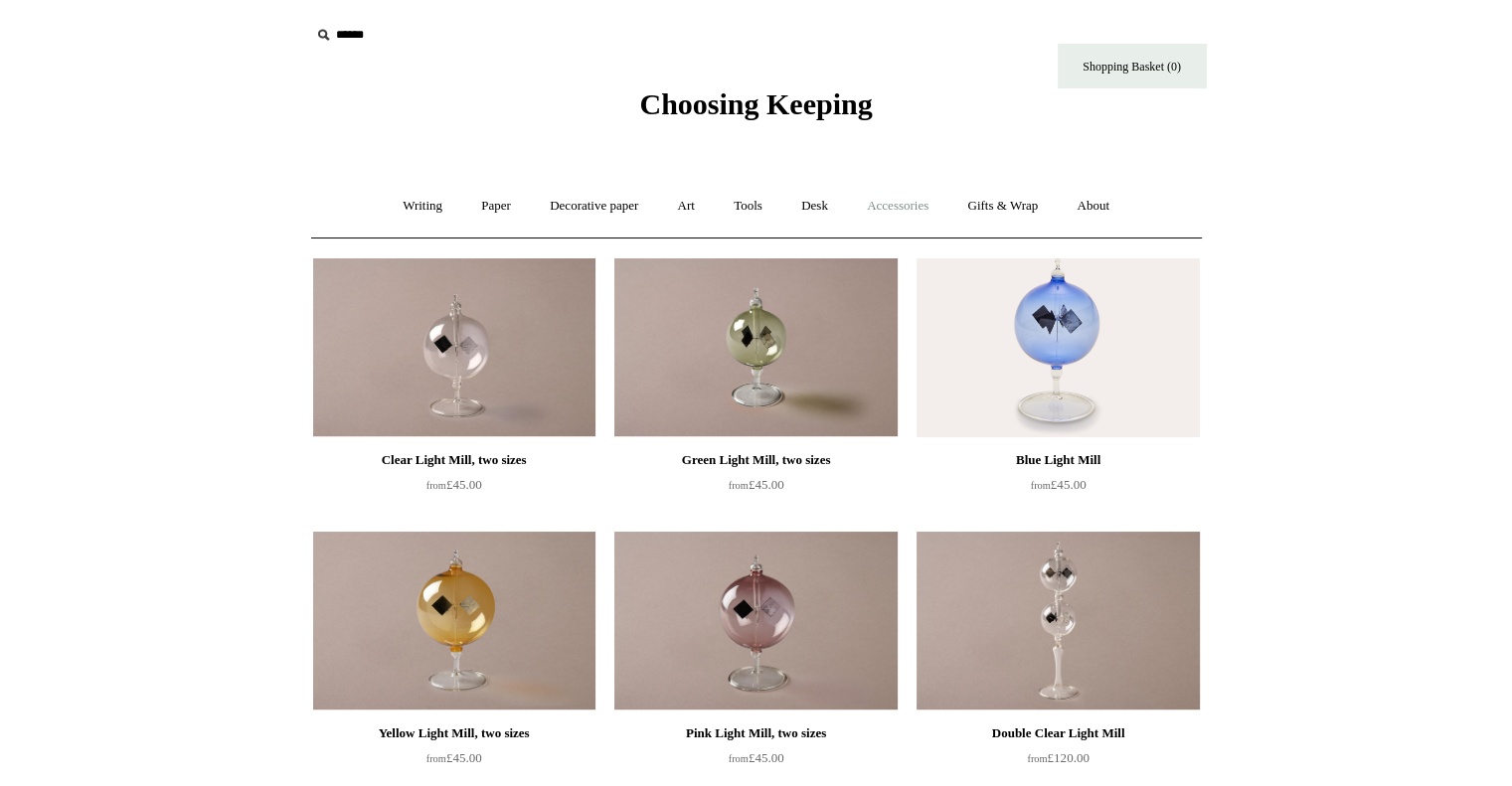 click on "Accessories +" at bounding box center (898, 206) 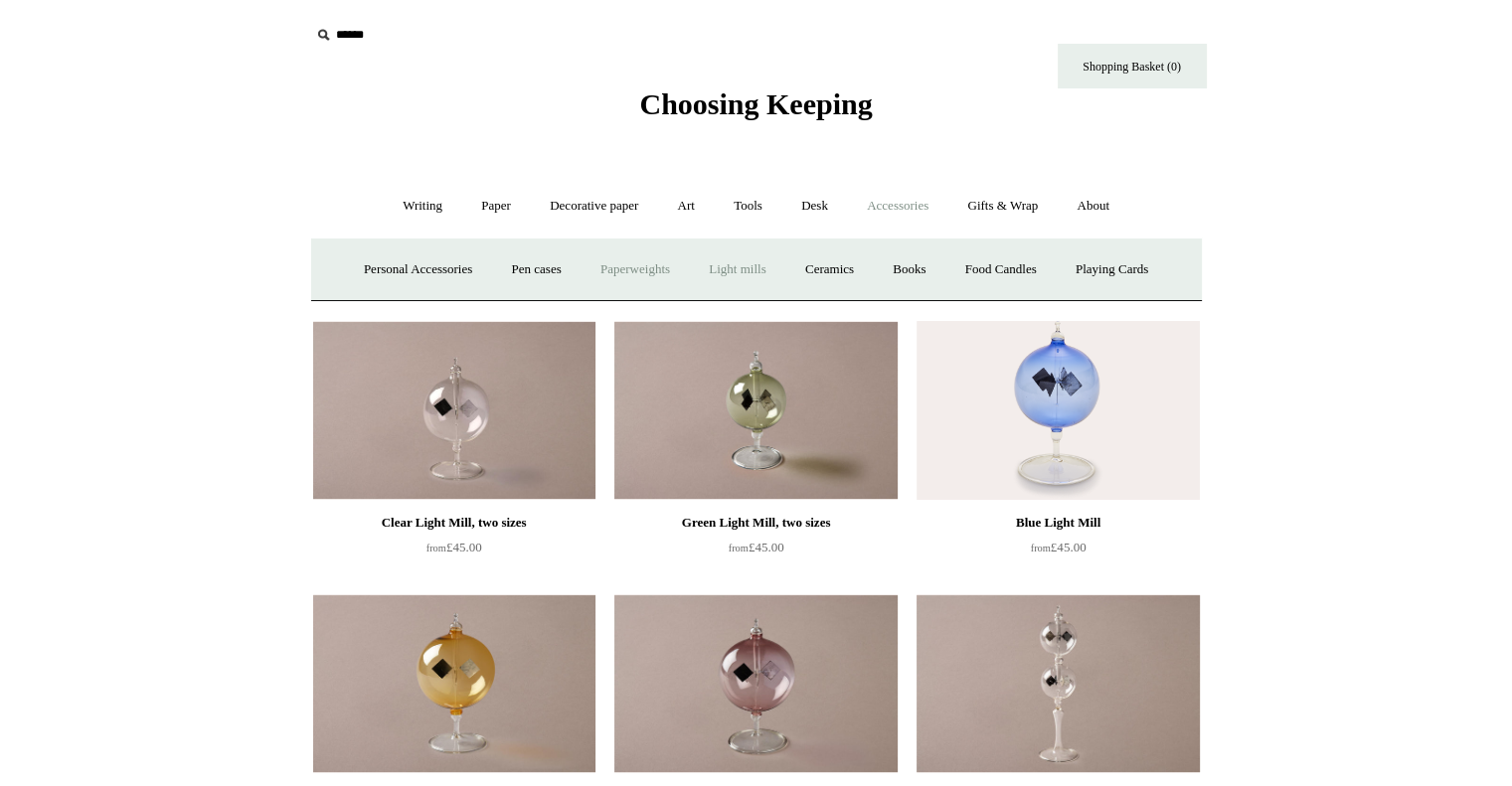 click on "Paperweights +" at bounding box center [635, 269] 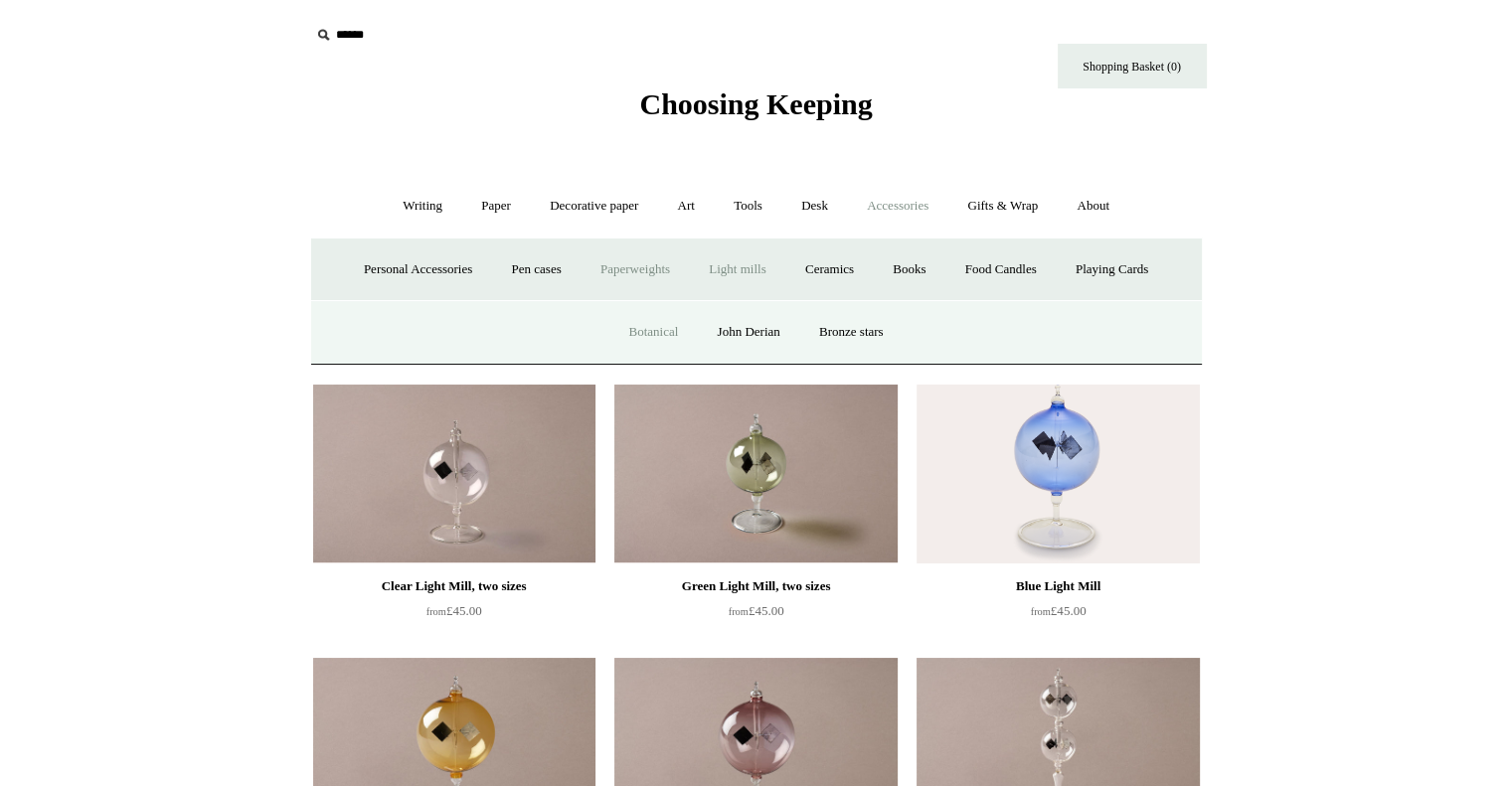 click on "Botanical" at bounding box center [653, 332] 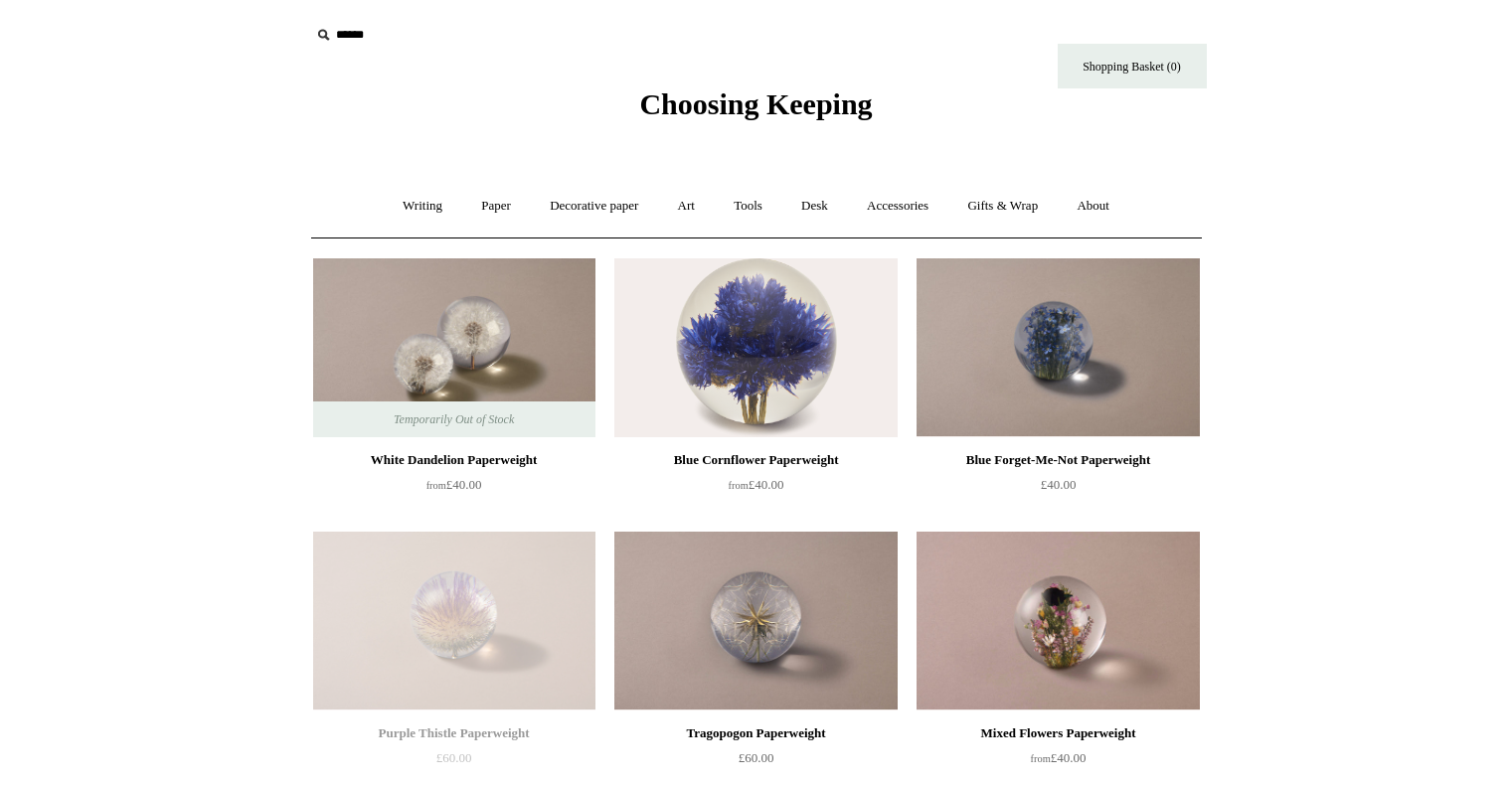 scroll, scrollTop: 0, scrollLeft: 0, axis: both 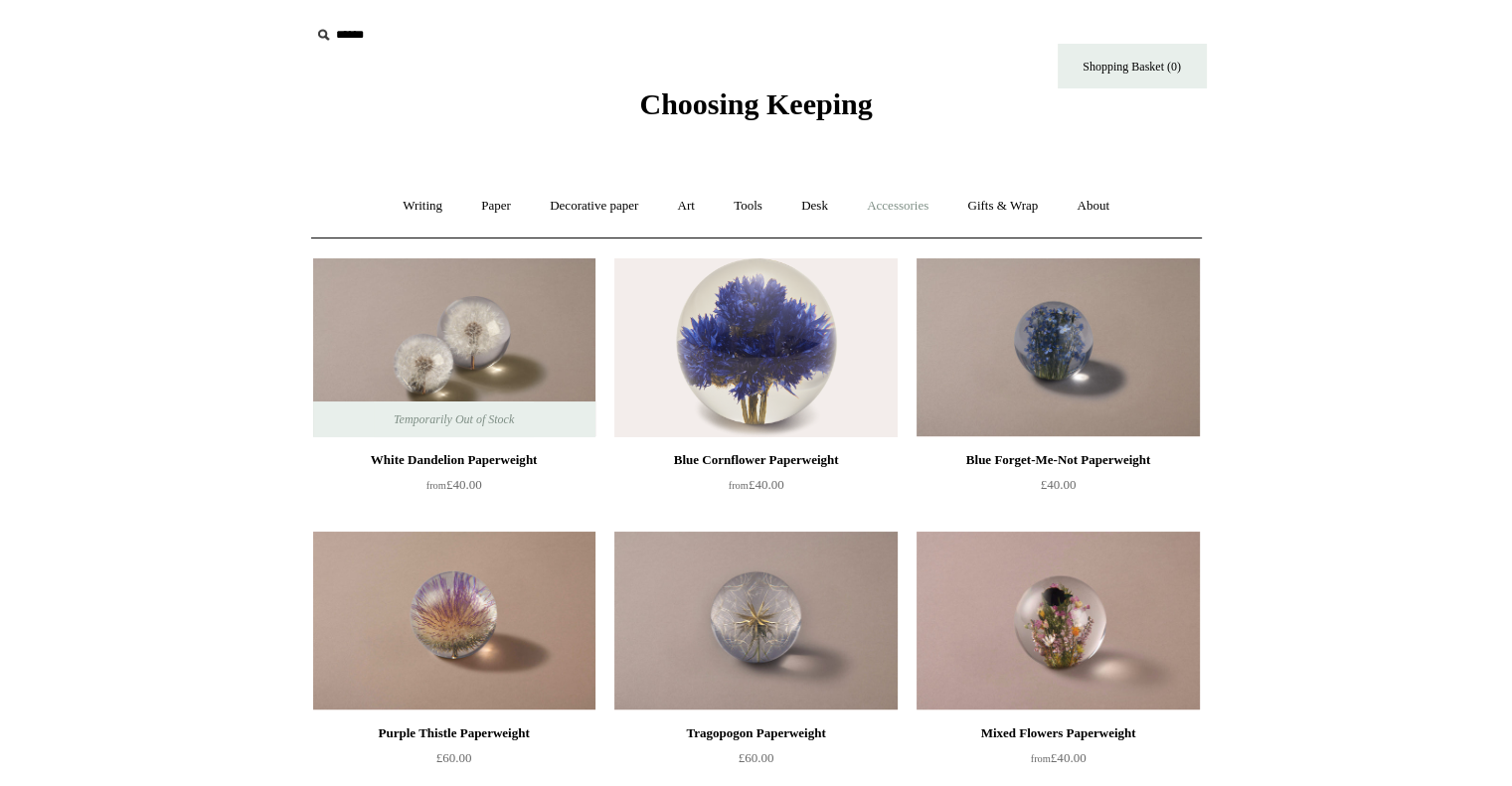 click on "Accessories +" at bounding box center (898, 206) 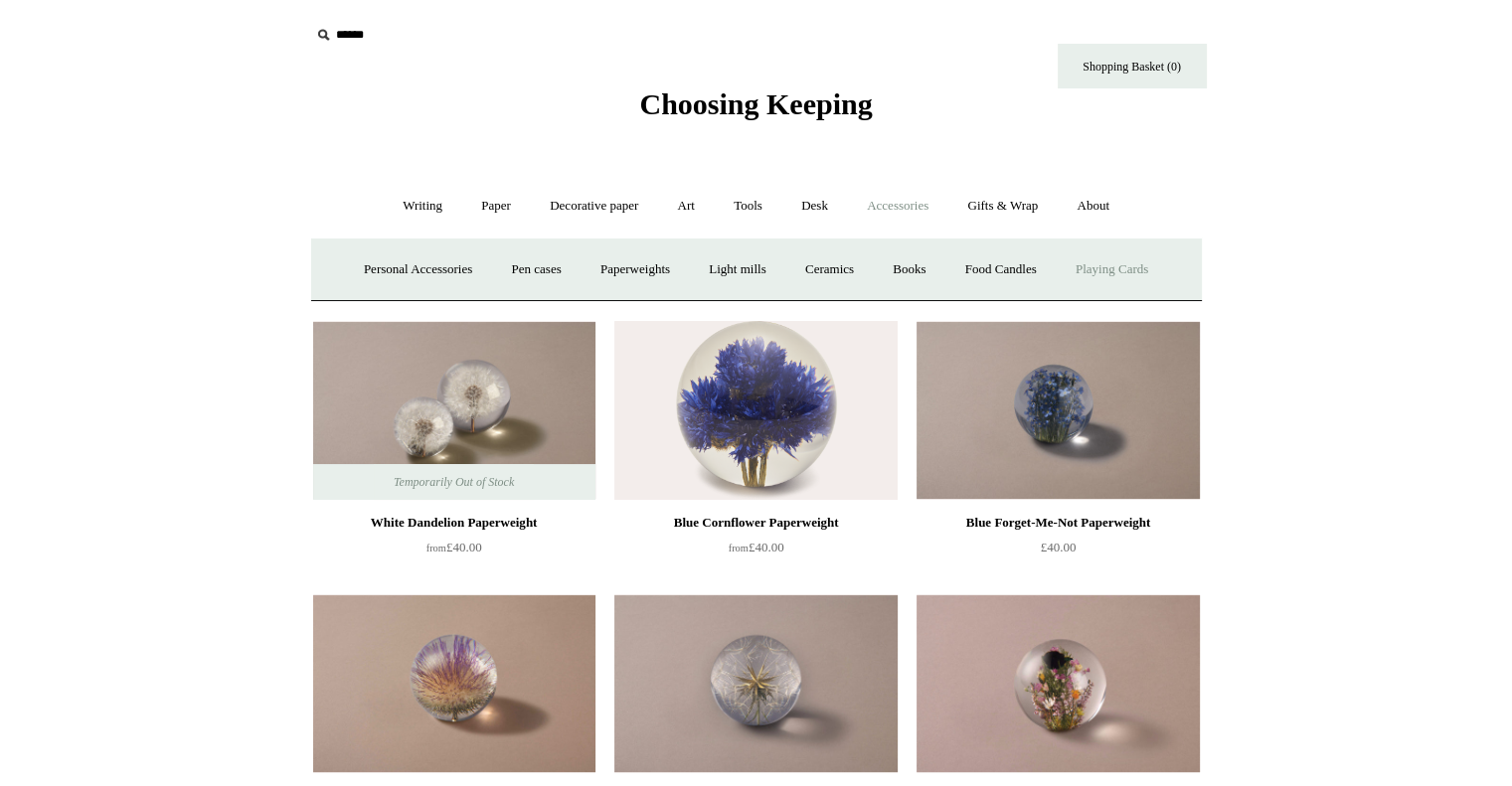 click on "Playing Cards" at bounding box center [1111, 269] 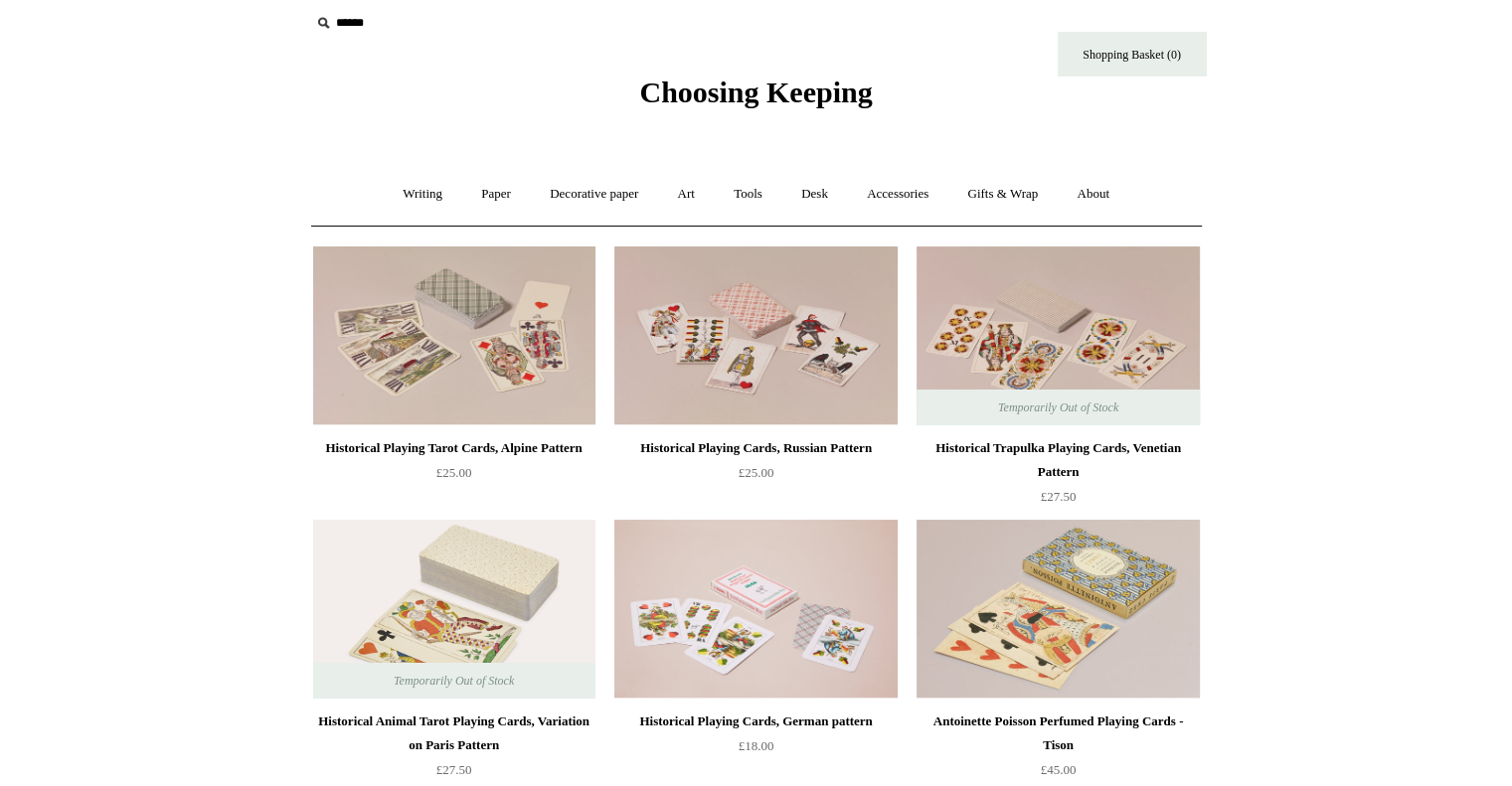 scroll, scrollTop: 0, scrollLeft: 0, axis: both 